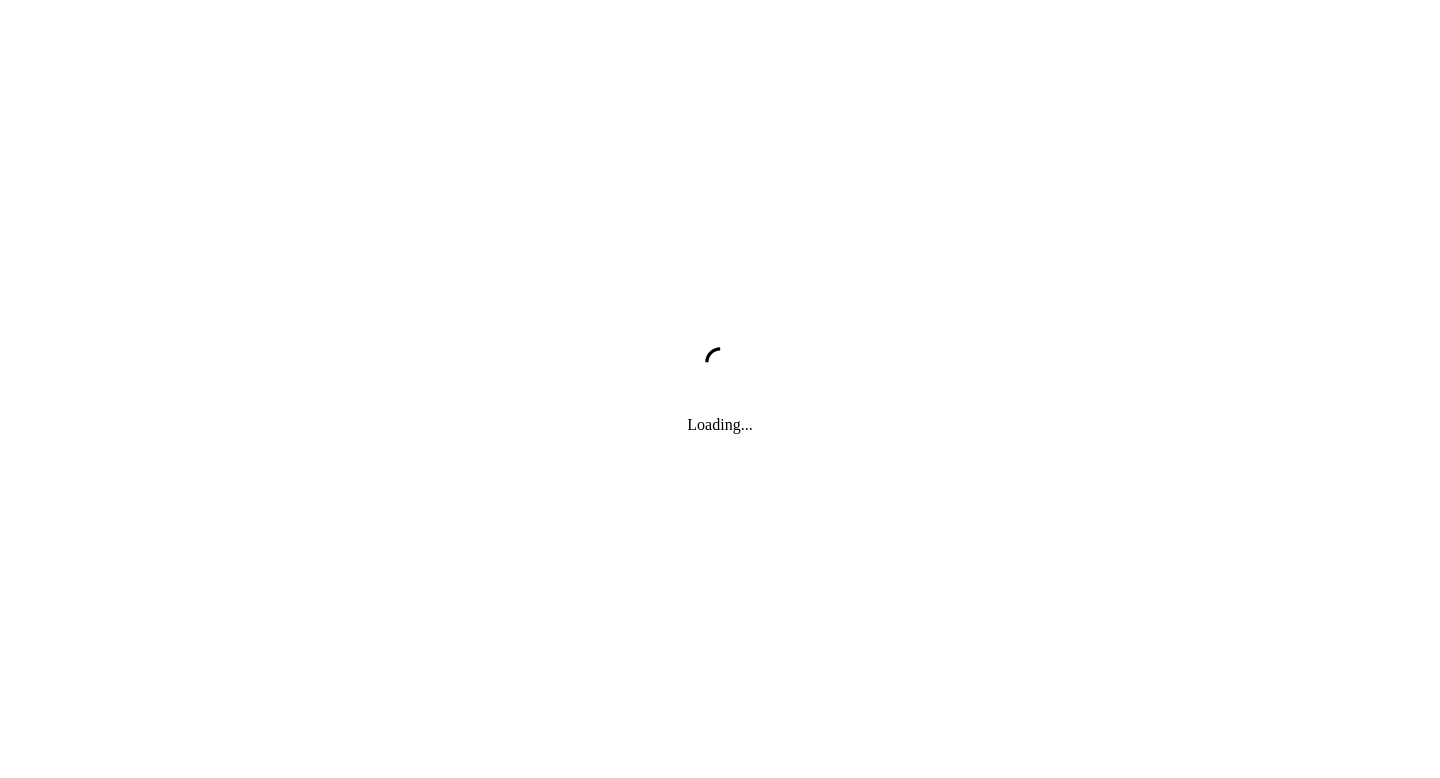 scroll, scrollTop: 0, scrollLeft: 0, axis: both 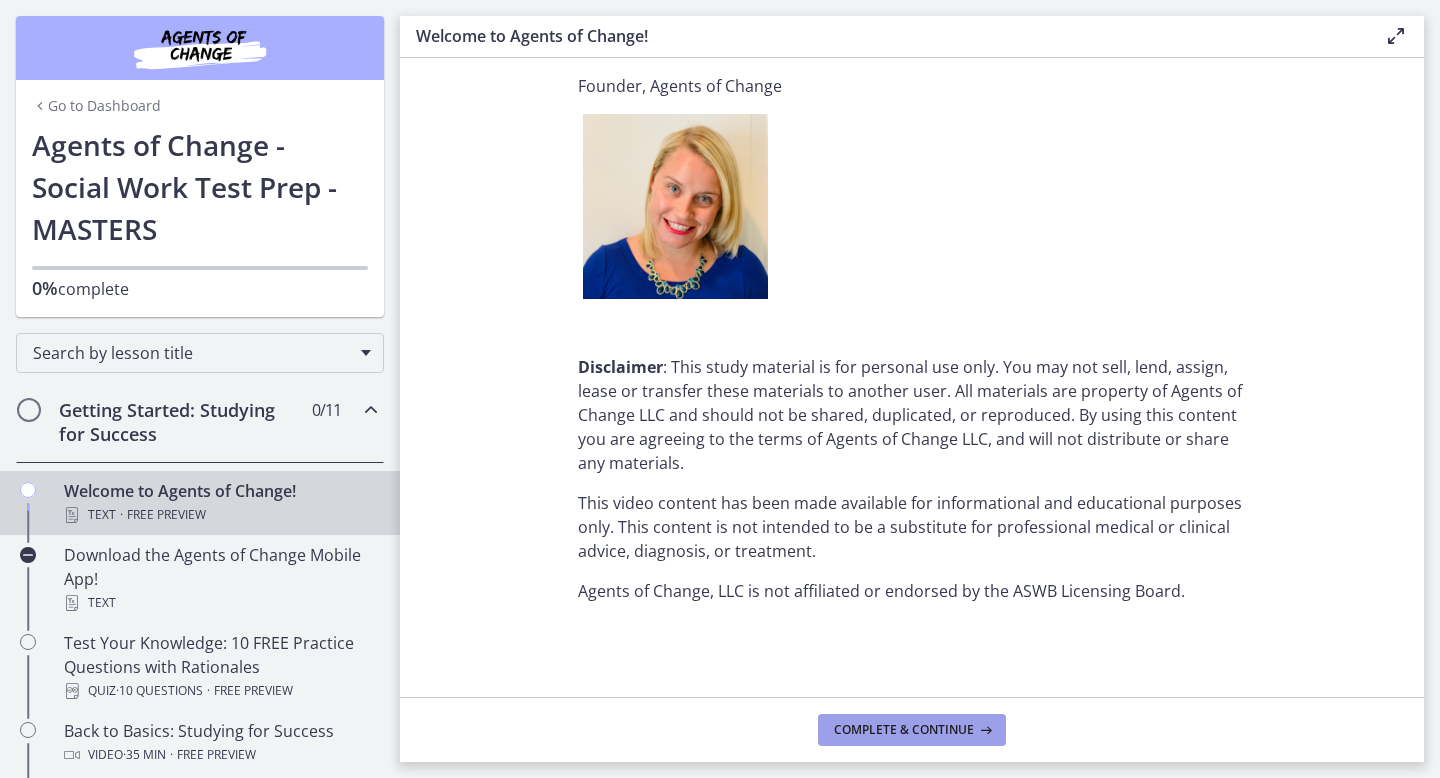 click on "Complete & continue" at bounding box center [904, 730] 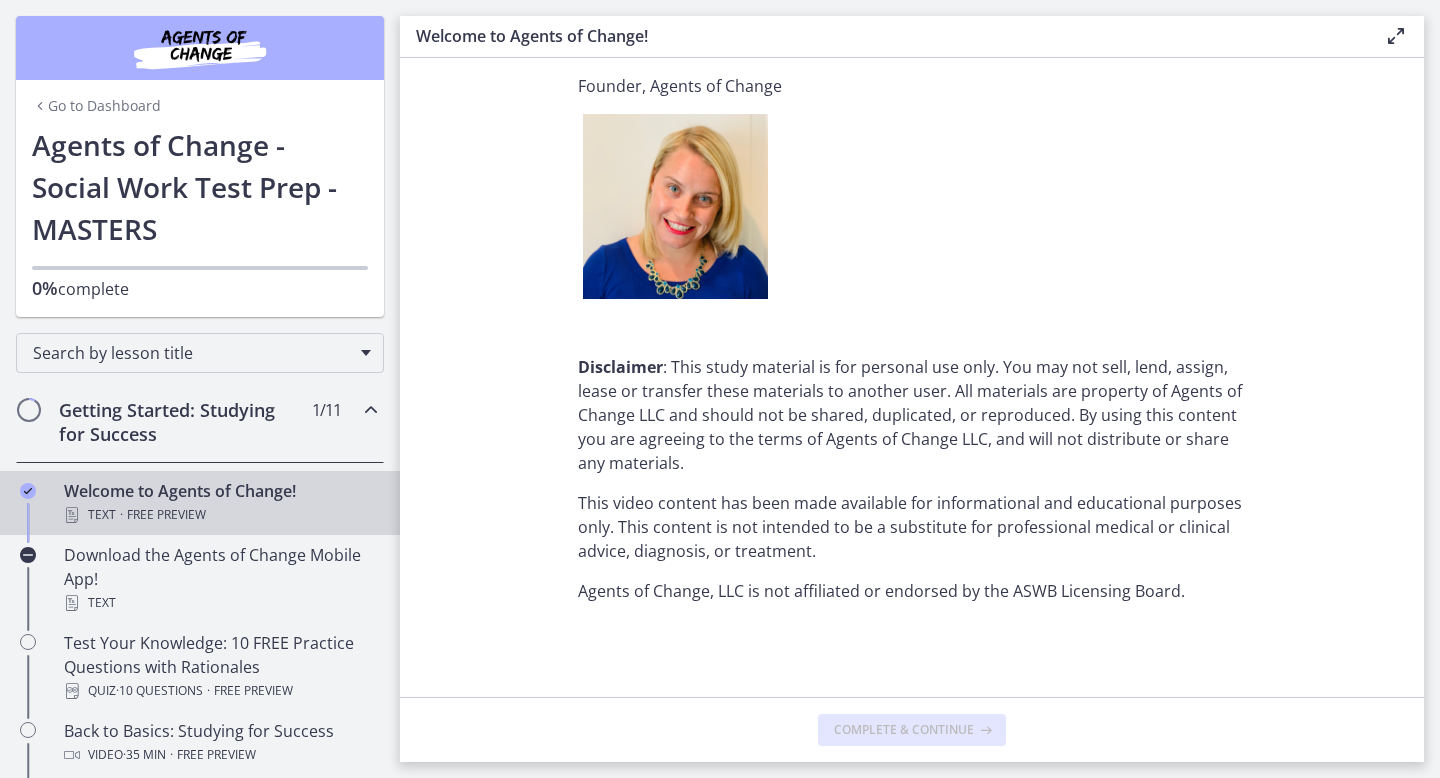 scroll, scrollTop: 0, scrollLeft: 0, axis: both 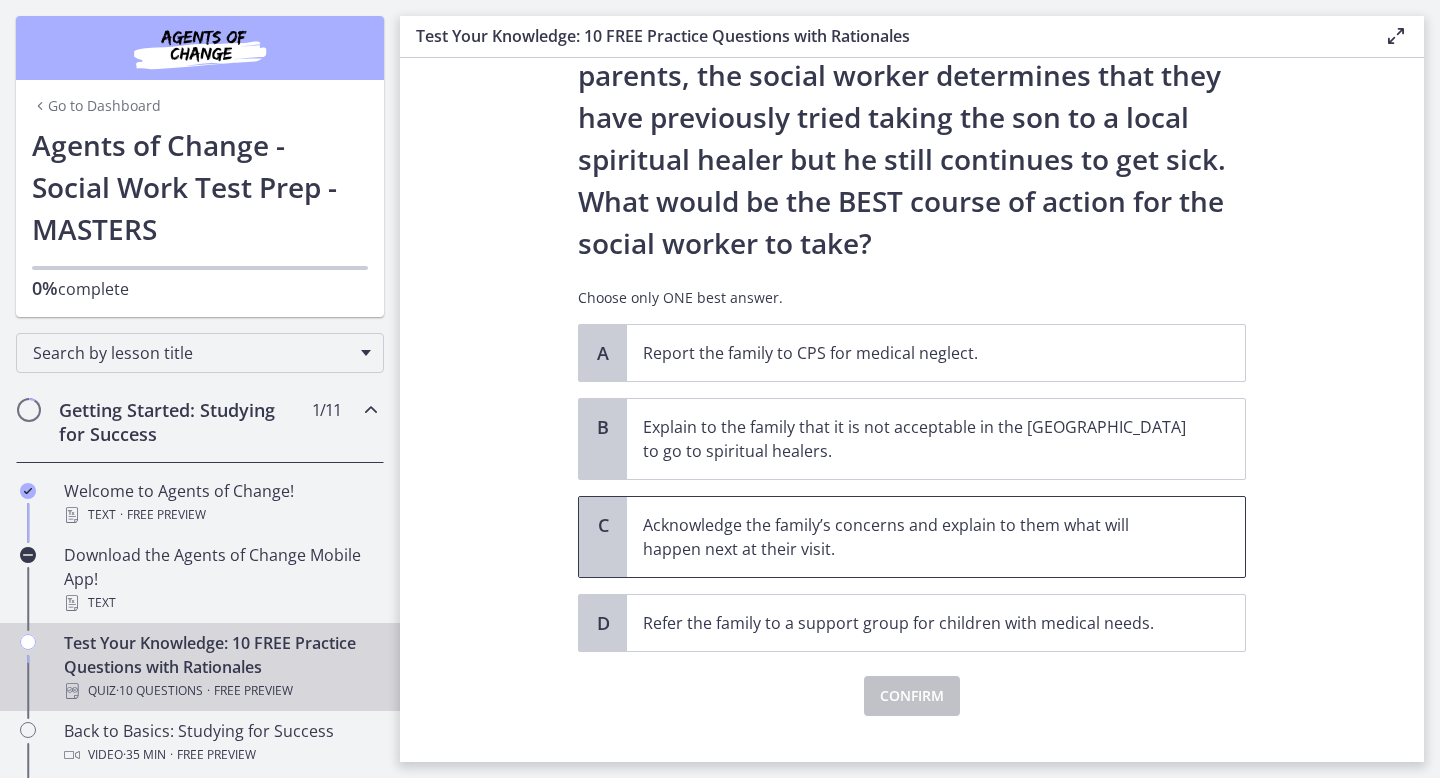 click on "Acknowledge the family’s concerns and explain to them what will happen next at their visit." at bounding box center [916, 537] 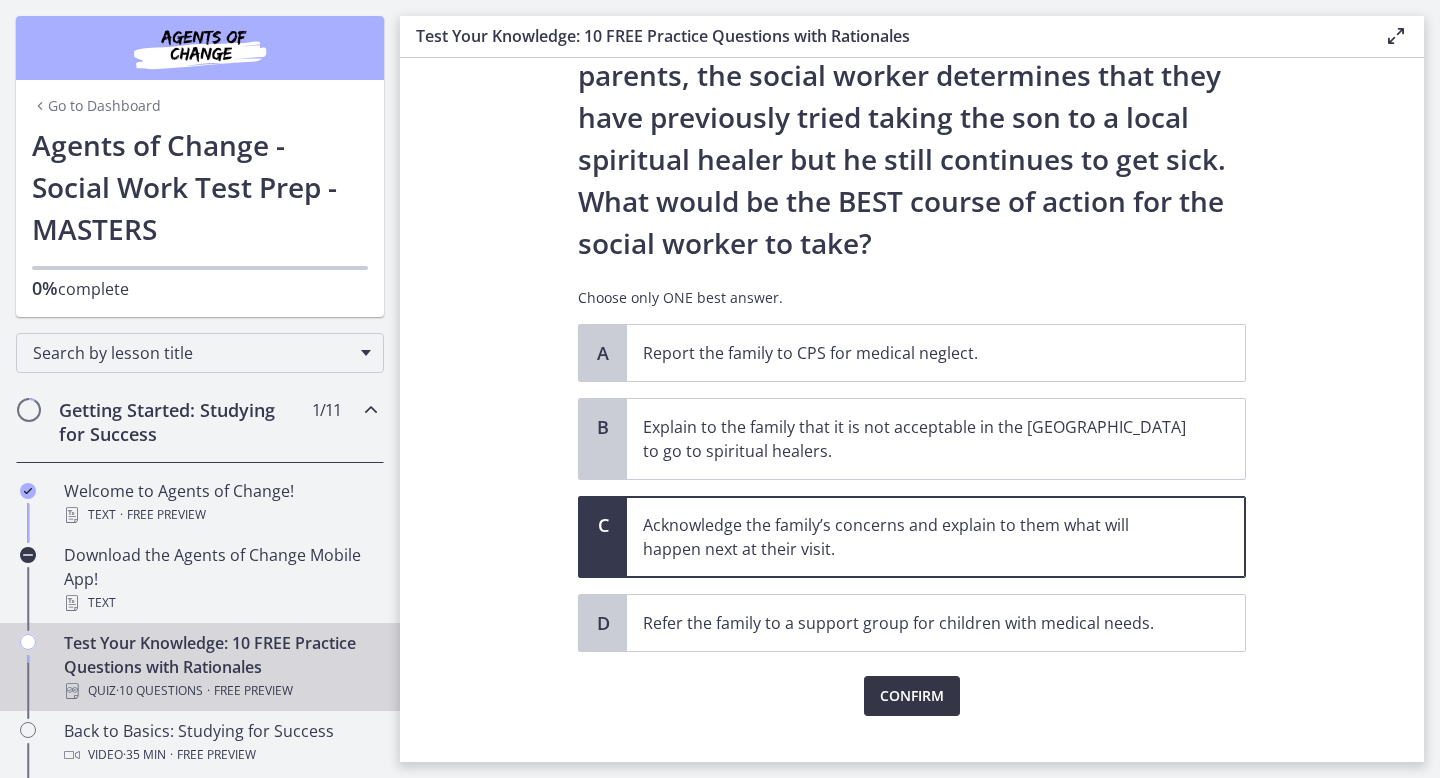 click on "Confirm" at bounding box center (912, 696) 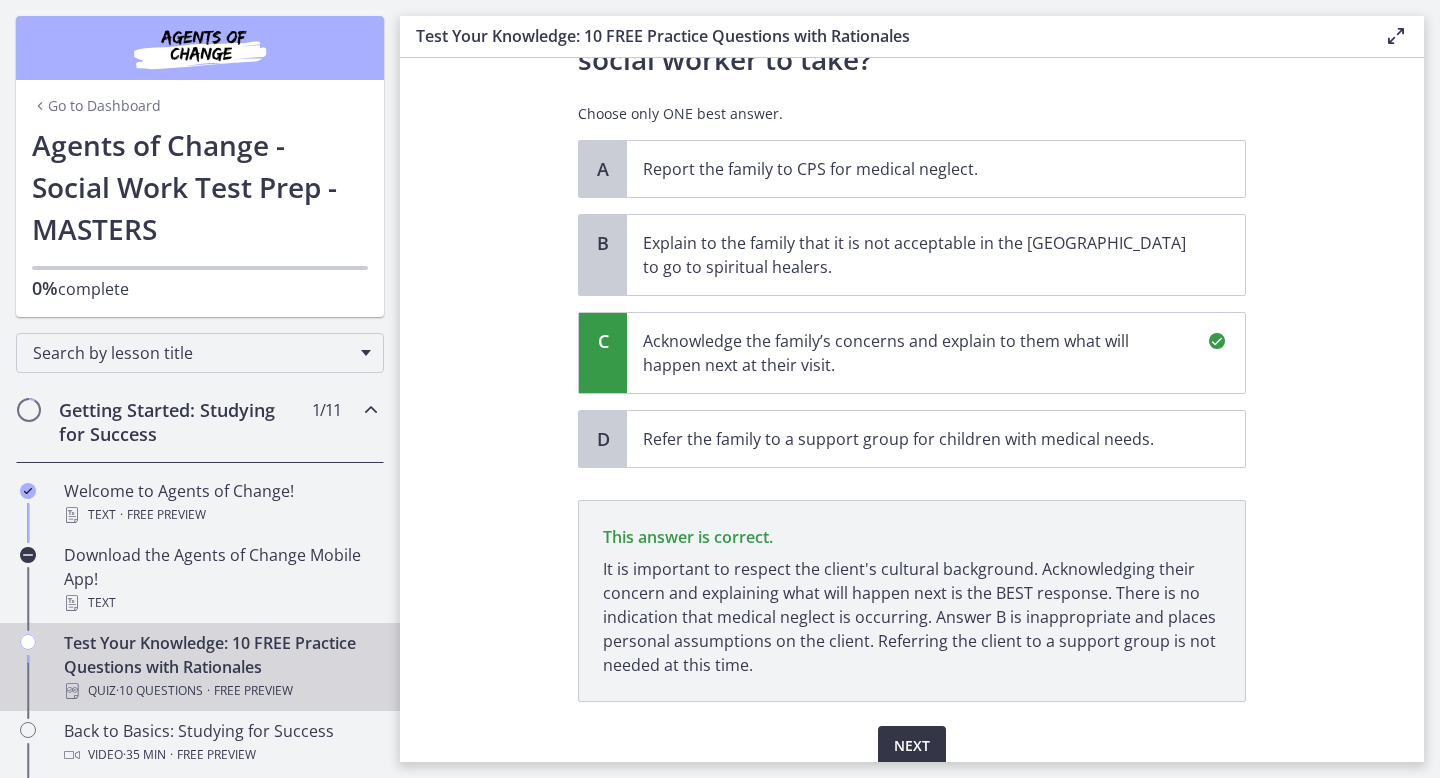 scroll, scrollTop: 588, scrollLeft: 0, axis: vertical 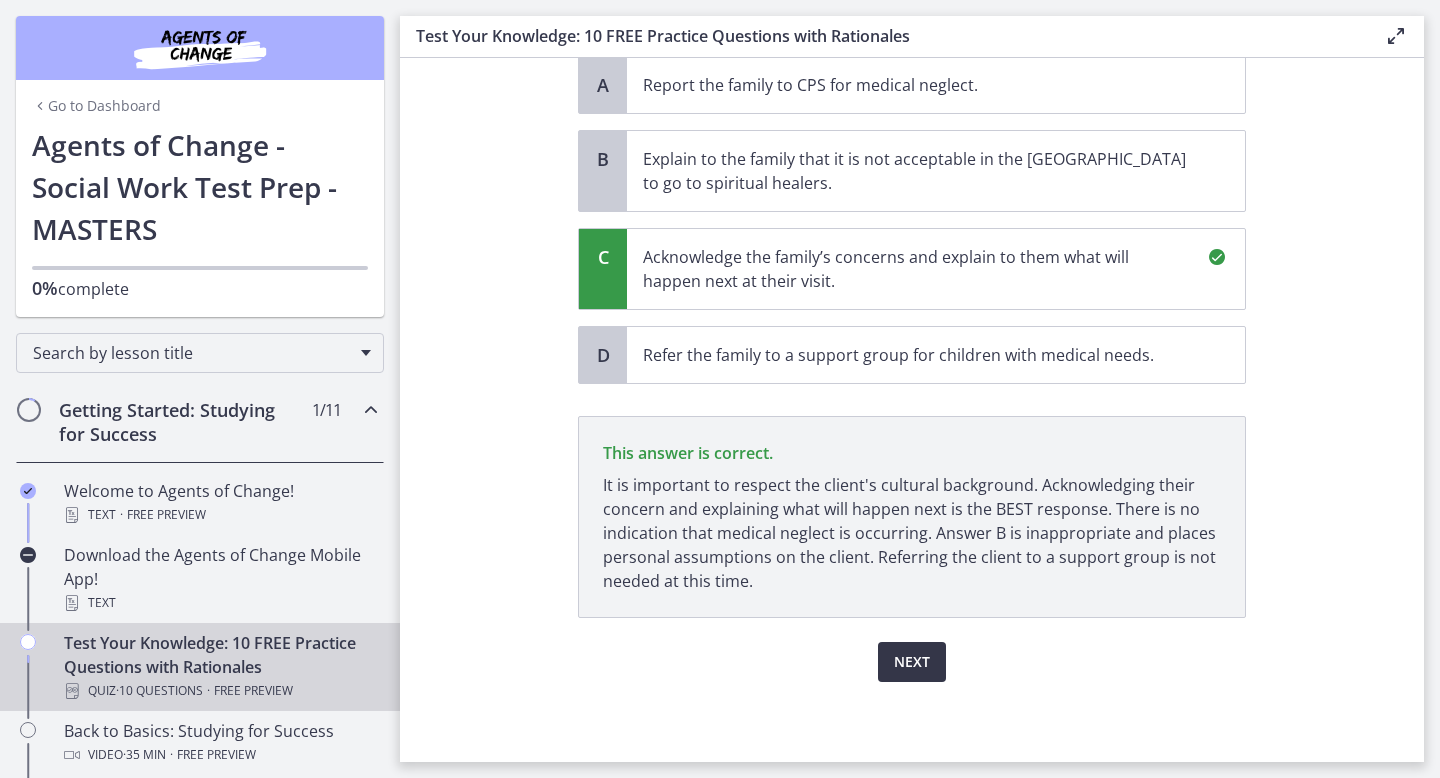 click on "Next" at bounding box center (912, 662) 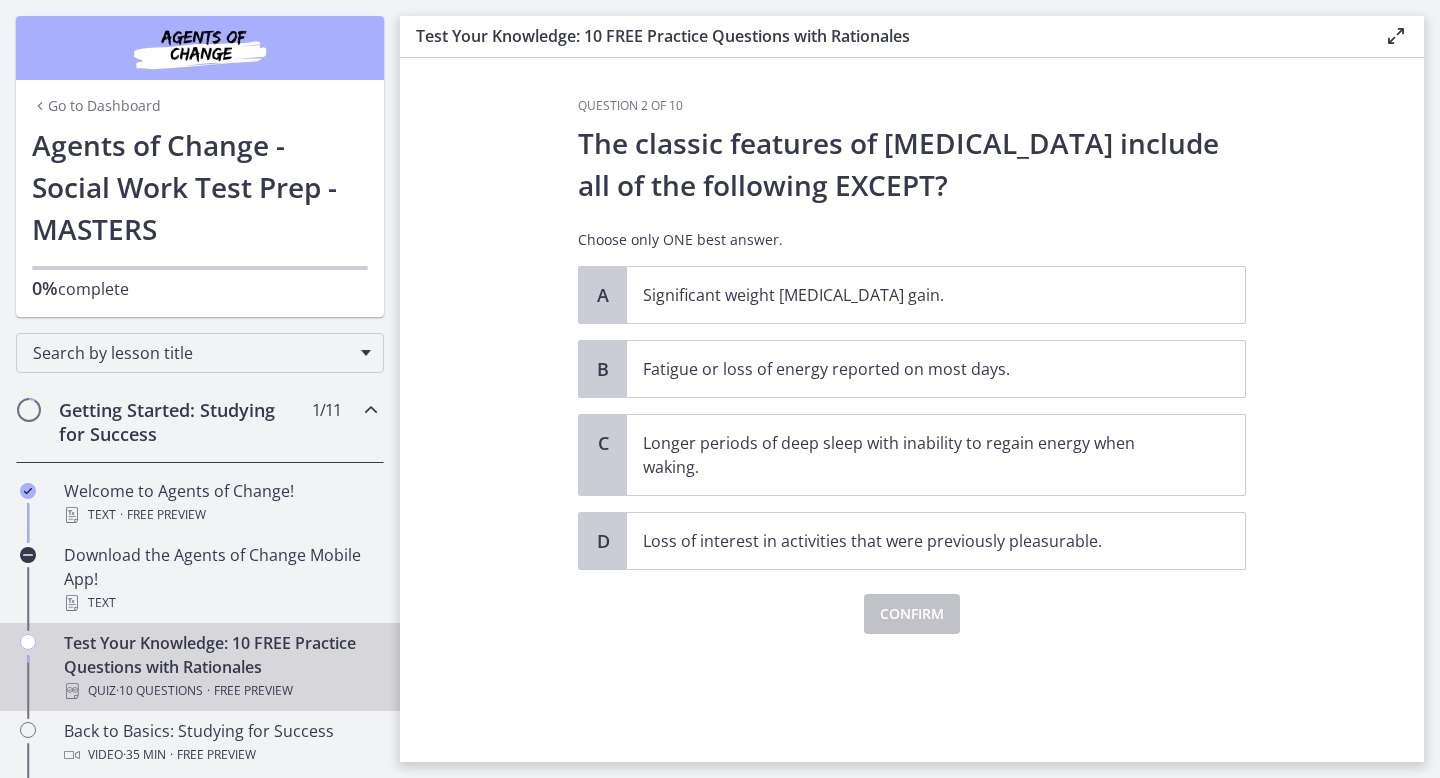 scroll, scrollTop: 0, scrollLeft: 0, axis: both 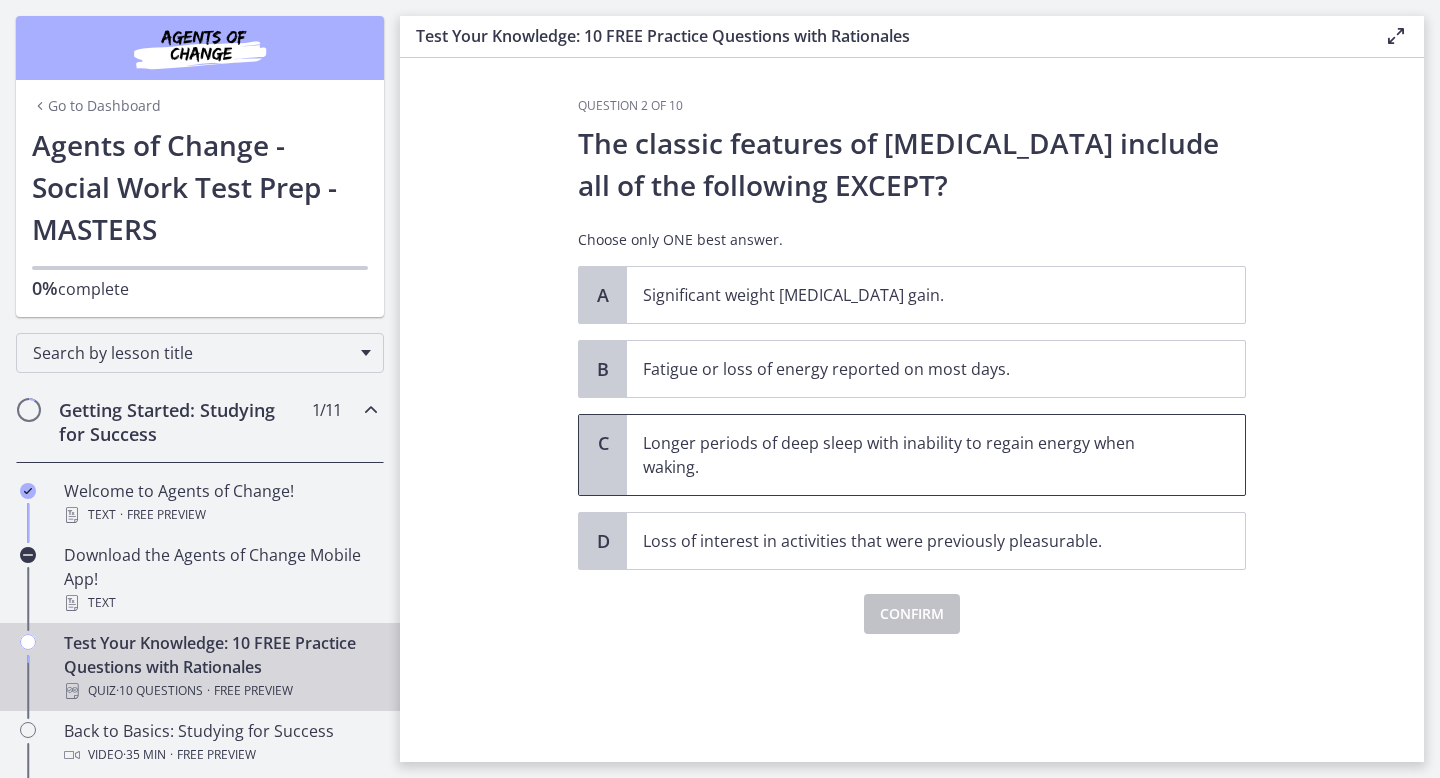 click on "Longer periods of deep sleep with inability to regain energy when waking." at bounding box center [936, 455] 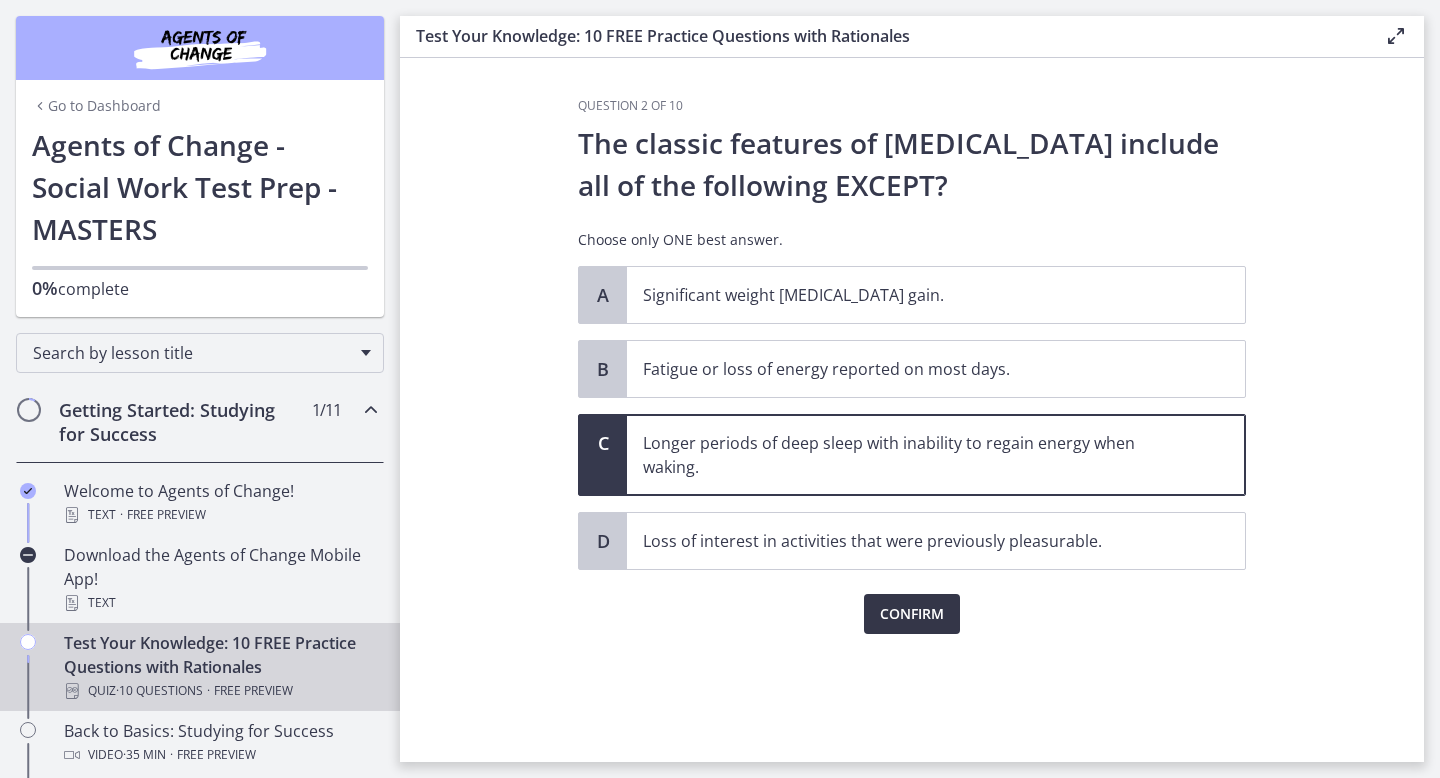 click on "Confirm" at bounding box center [912, 614] 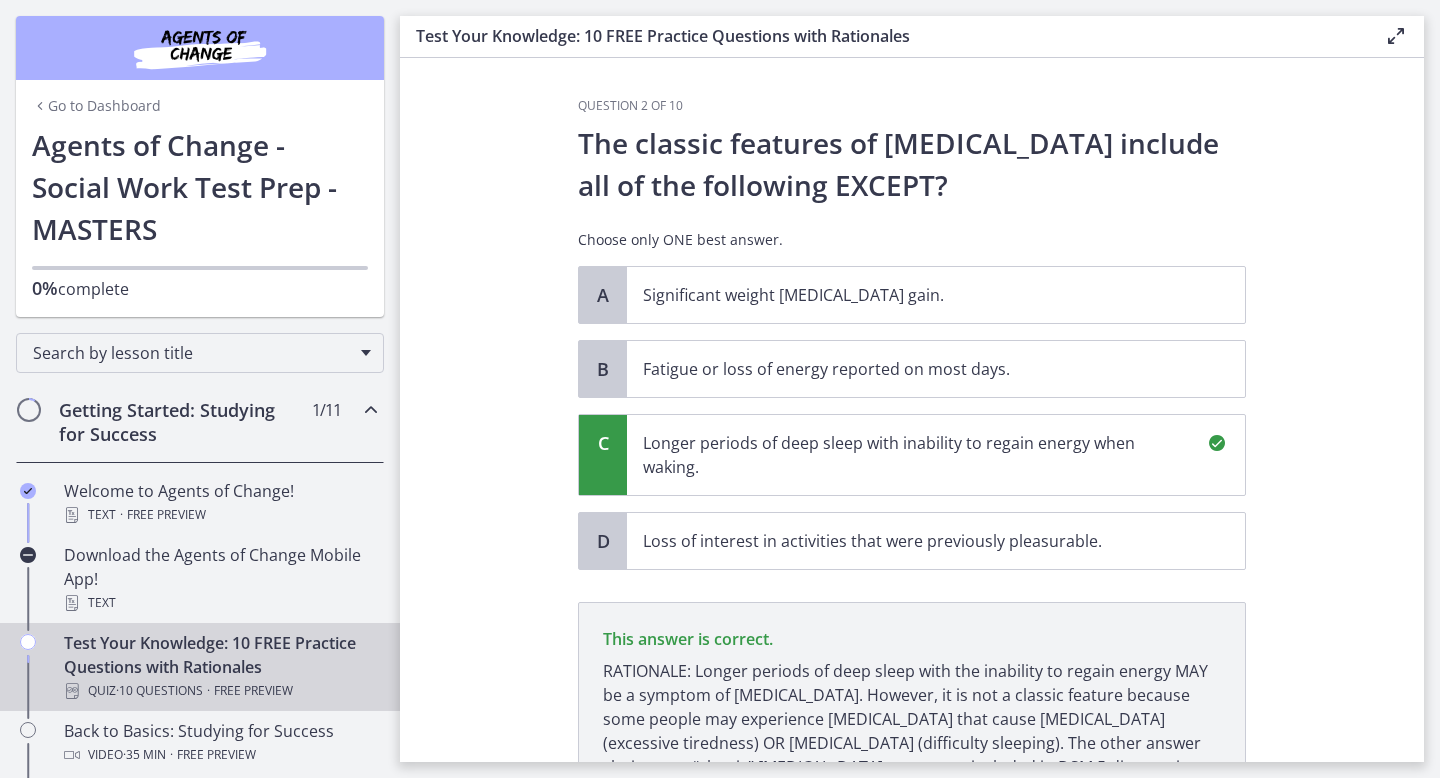 scroll, scrollTop: 186, scrollLeft: 0, axis: vertical 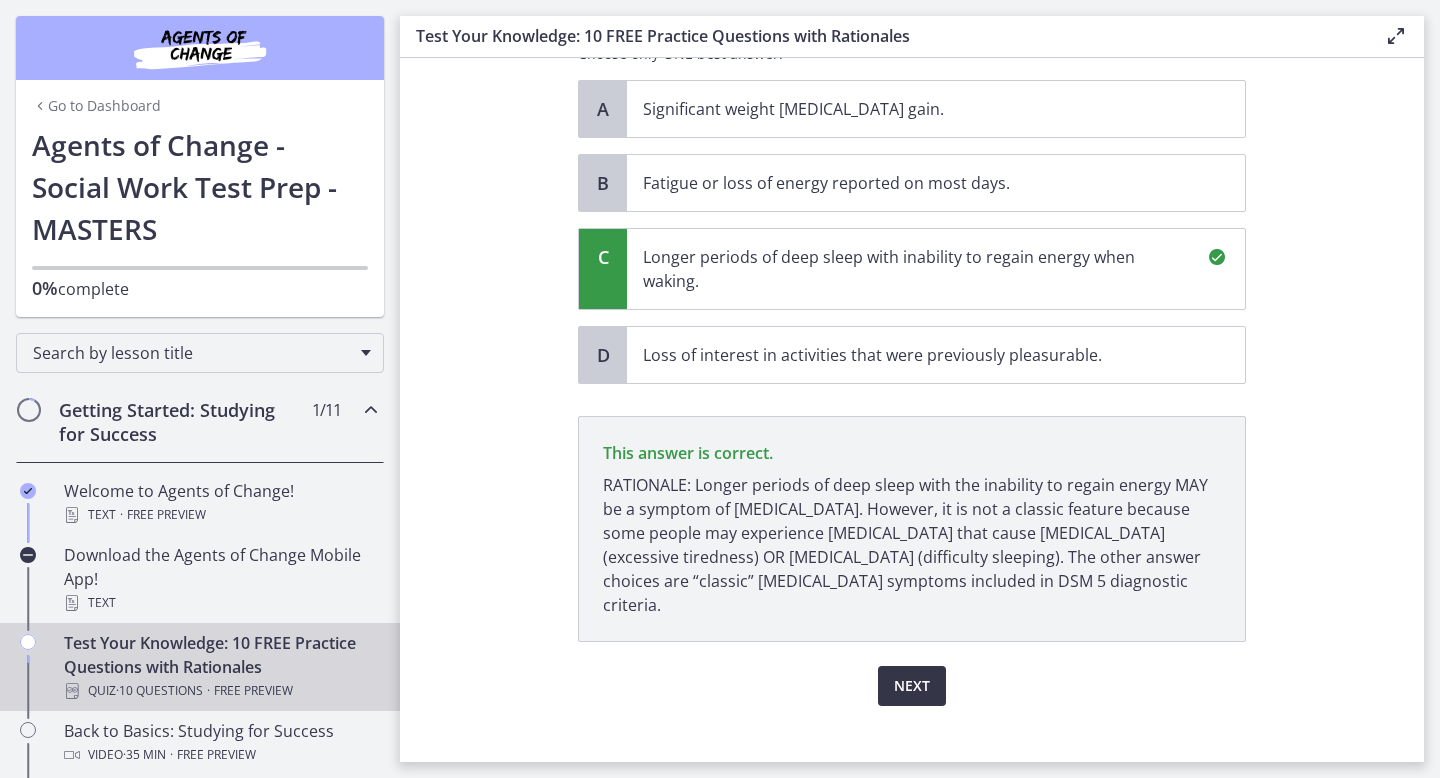 click on "Next" at bounding box center (912, 686) 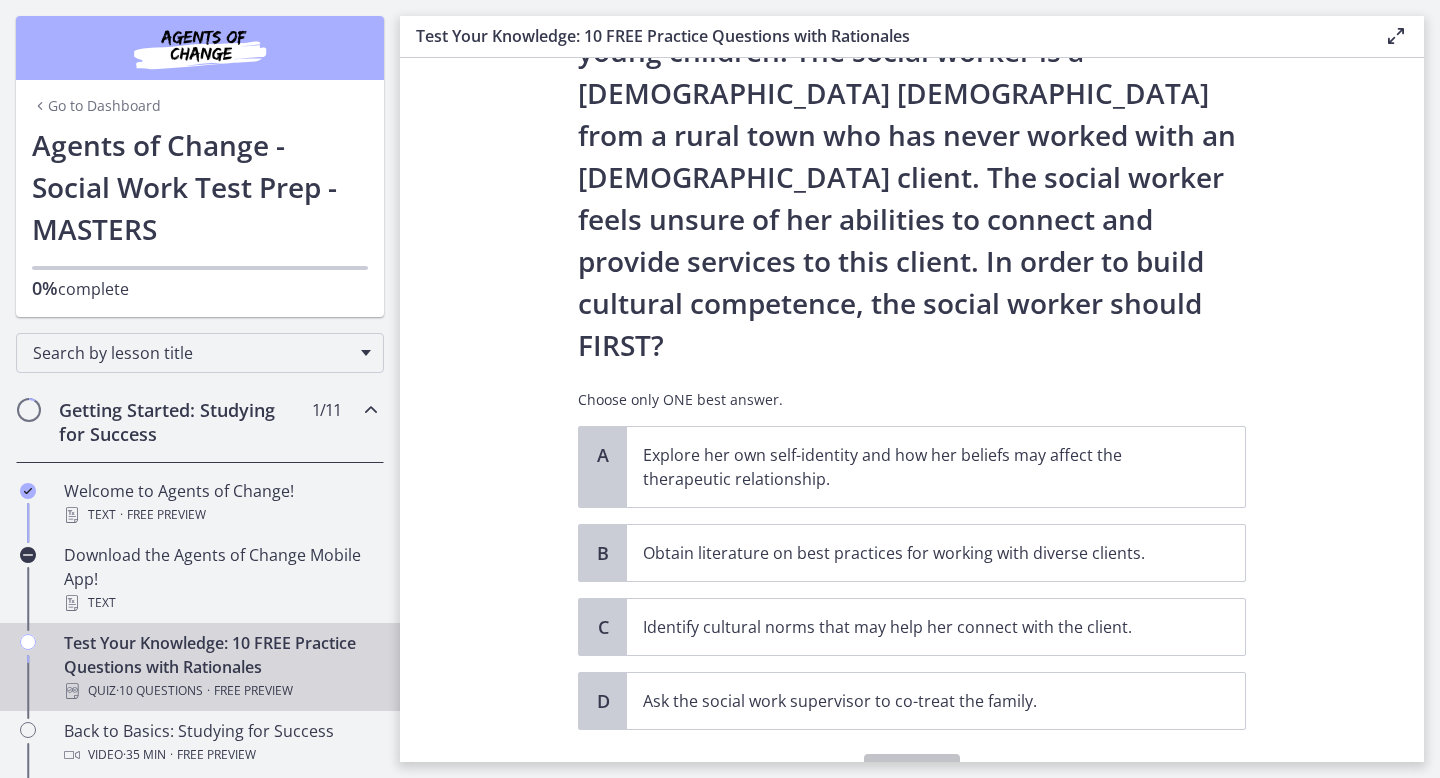 scroll, scrollTop: 246, scrollLeft: 0, axis: vertical 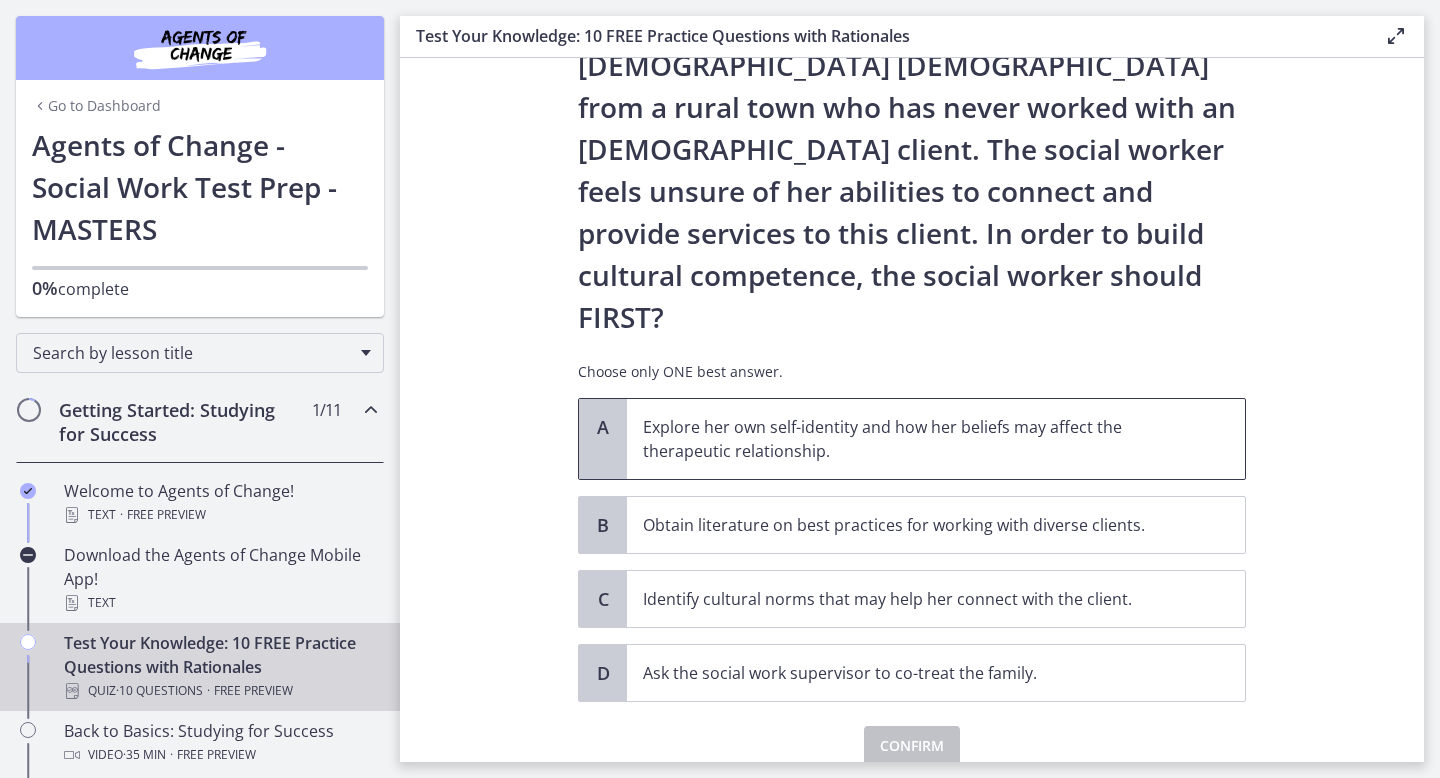 click on "Explore her own self-identity and how her beliefs may affect the therapeutic relationship." at bounding box center [916, 439] 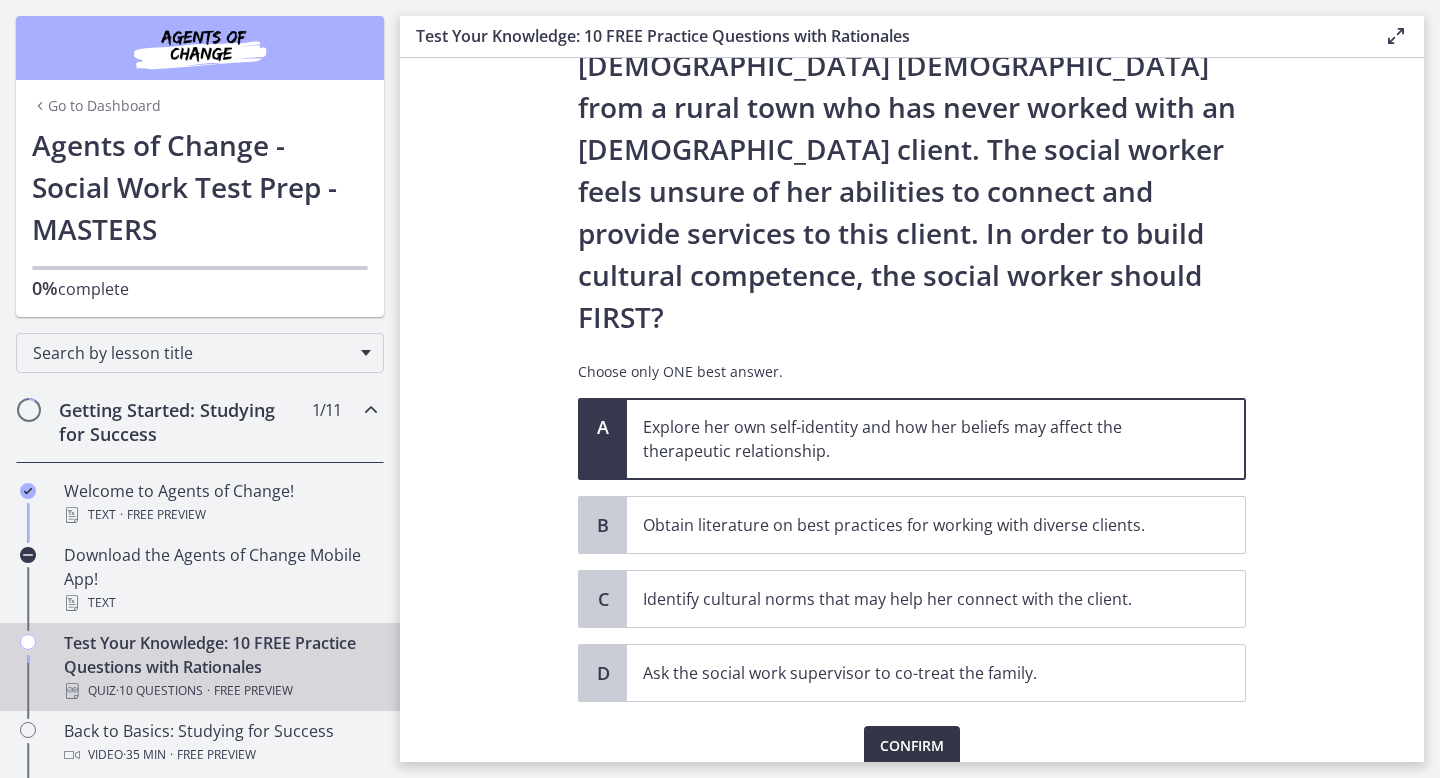 click on "Confirm" at bounding box center [912, 746] 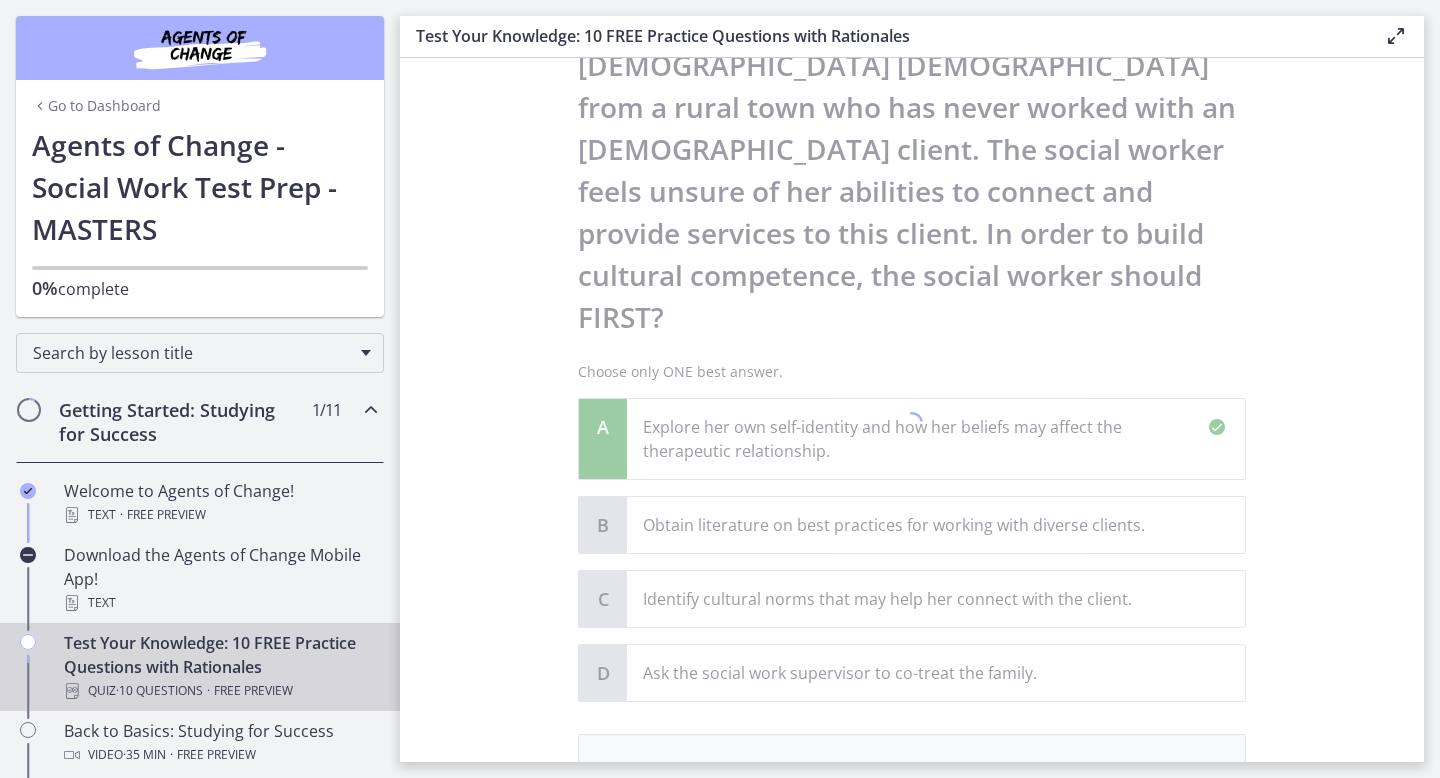 scroll, scrollTop: 480, scrollLeft: 0, axis: vertical 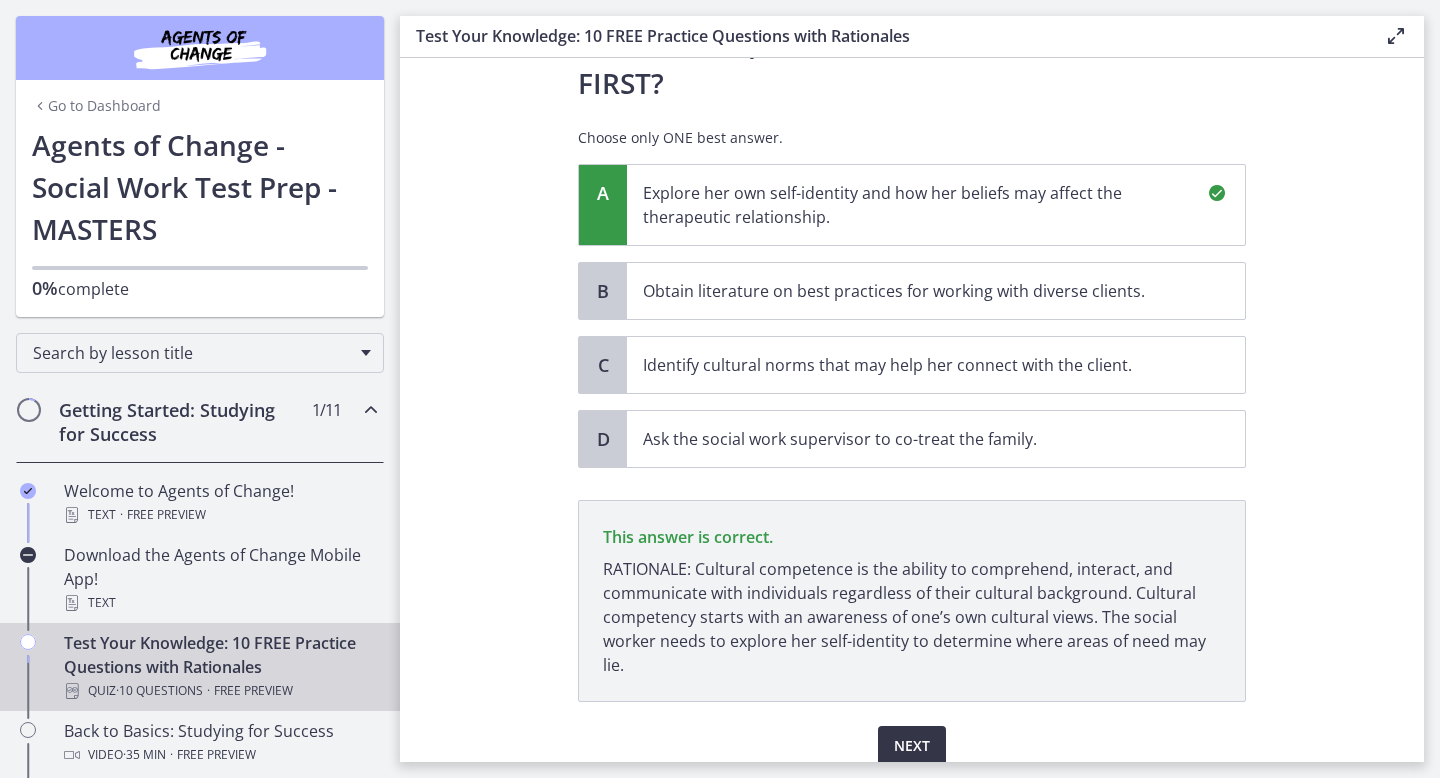 click on "Next" at bounding box center [912, 746] 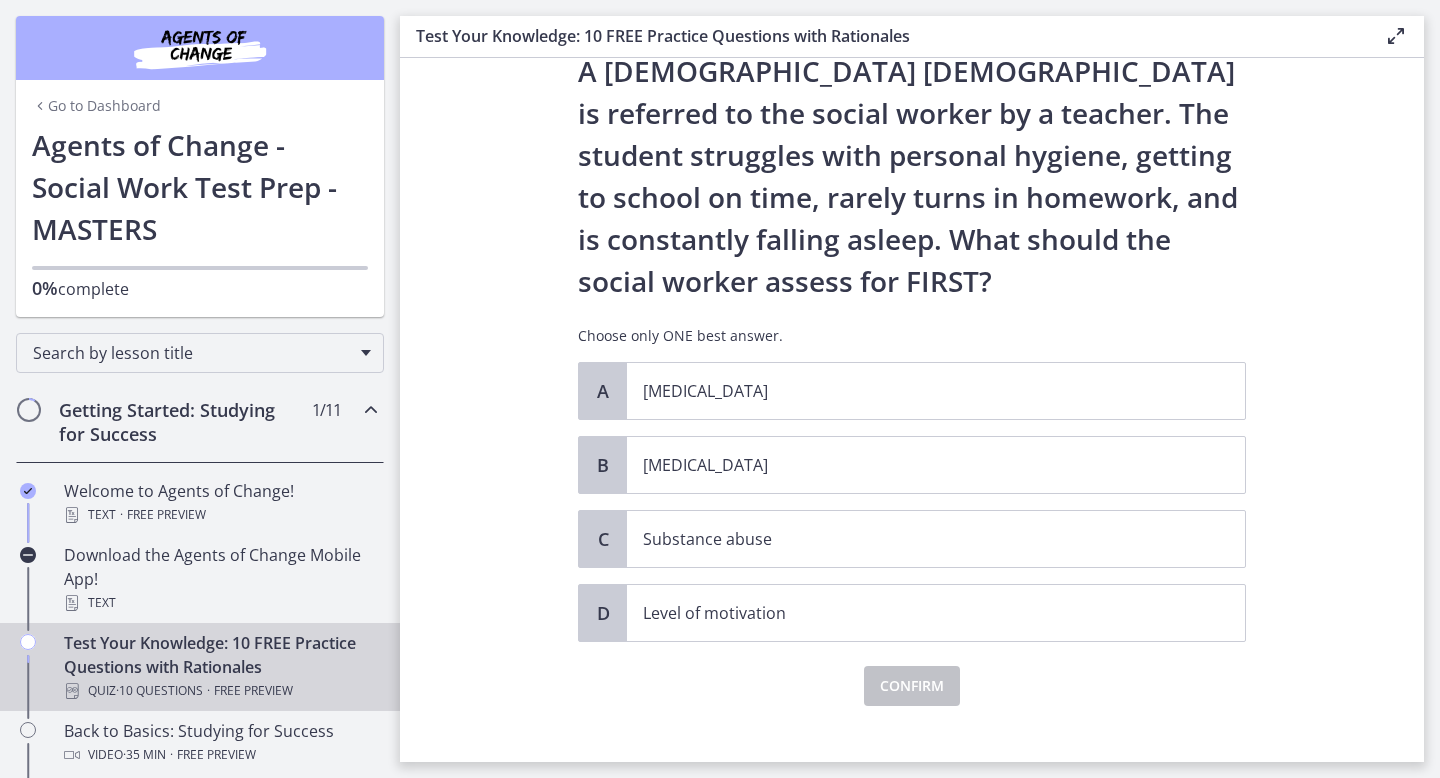 scroll, scrollTop: 78, scrollLeft: 0, axis: vertical 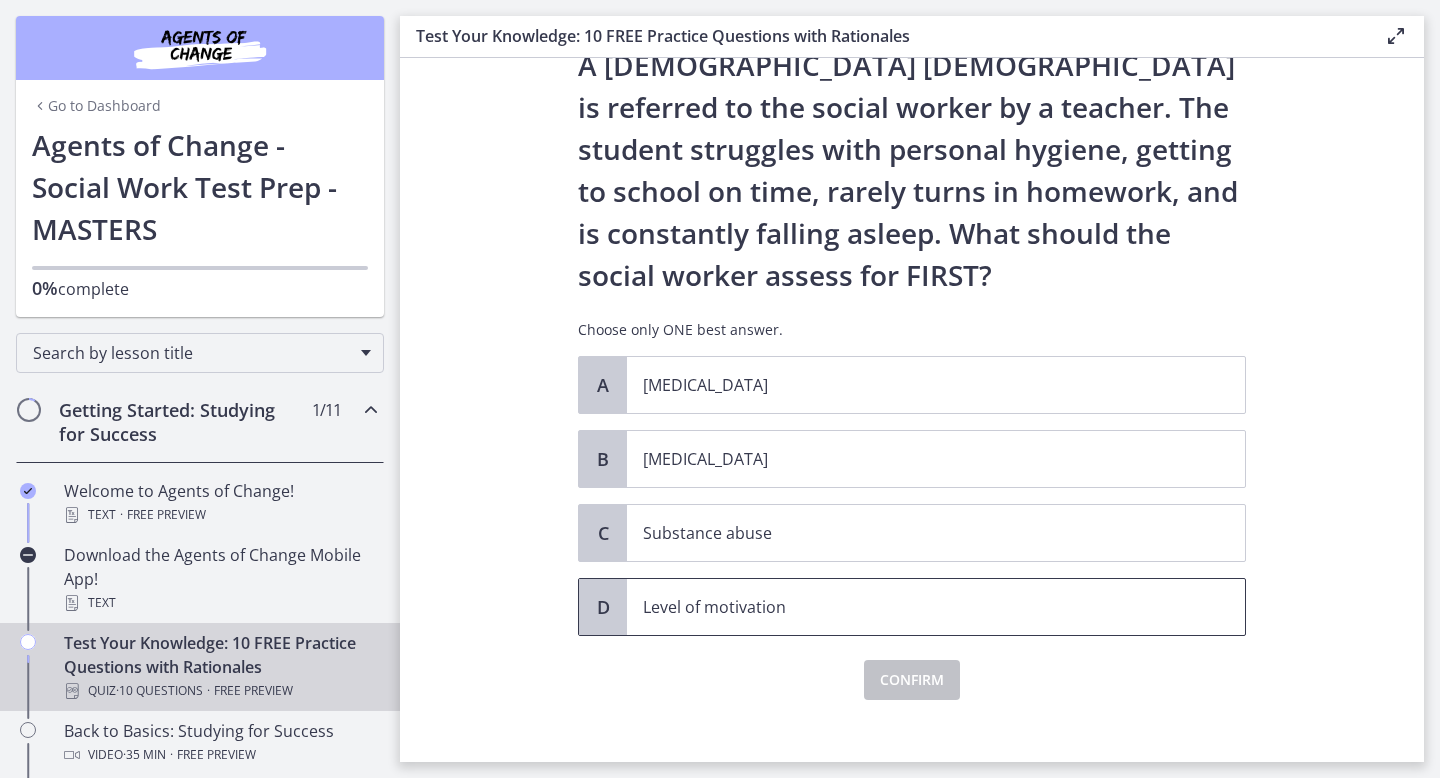 click on "Level of motivation" at bounding box center [916, 607] 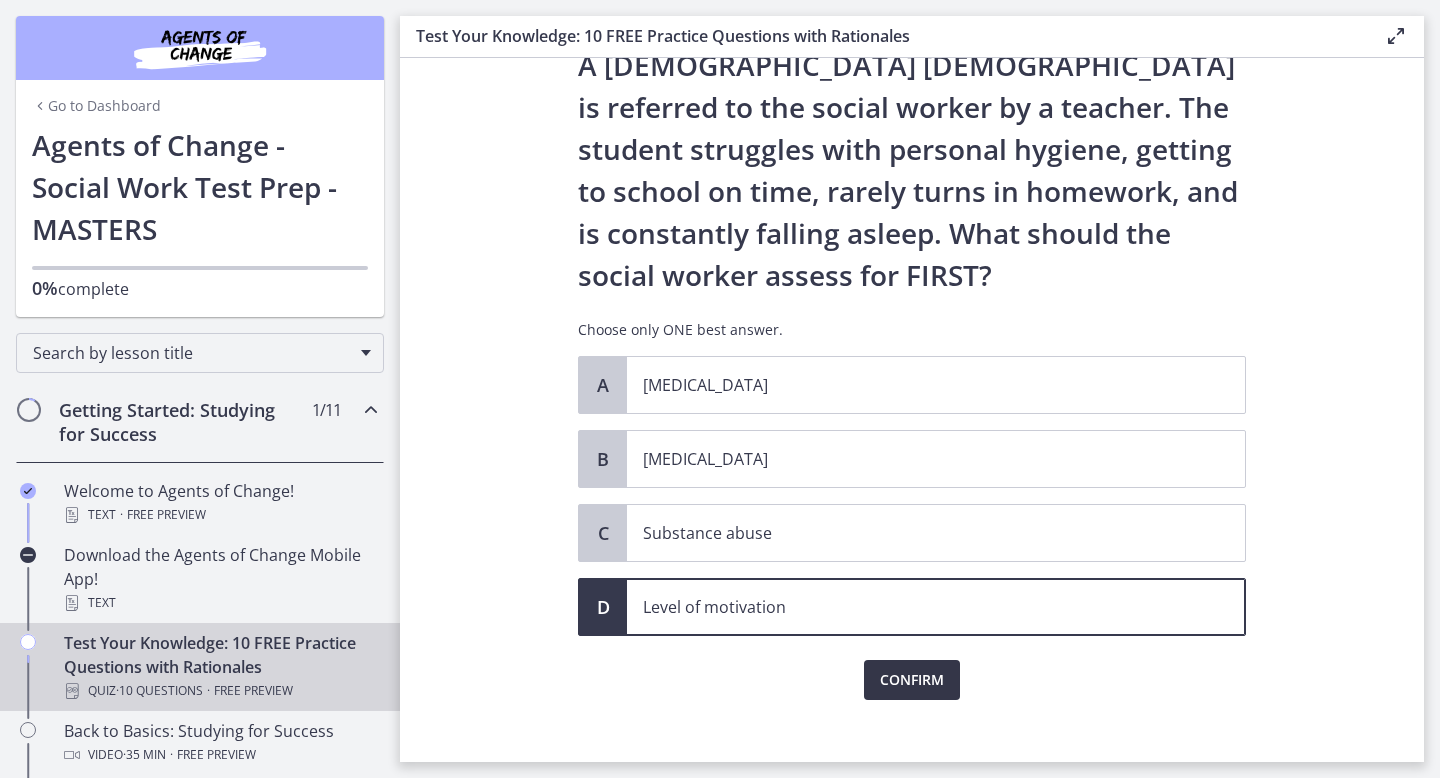 click on "Confirm" at bounding box center [912, 680] 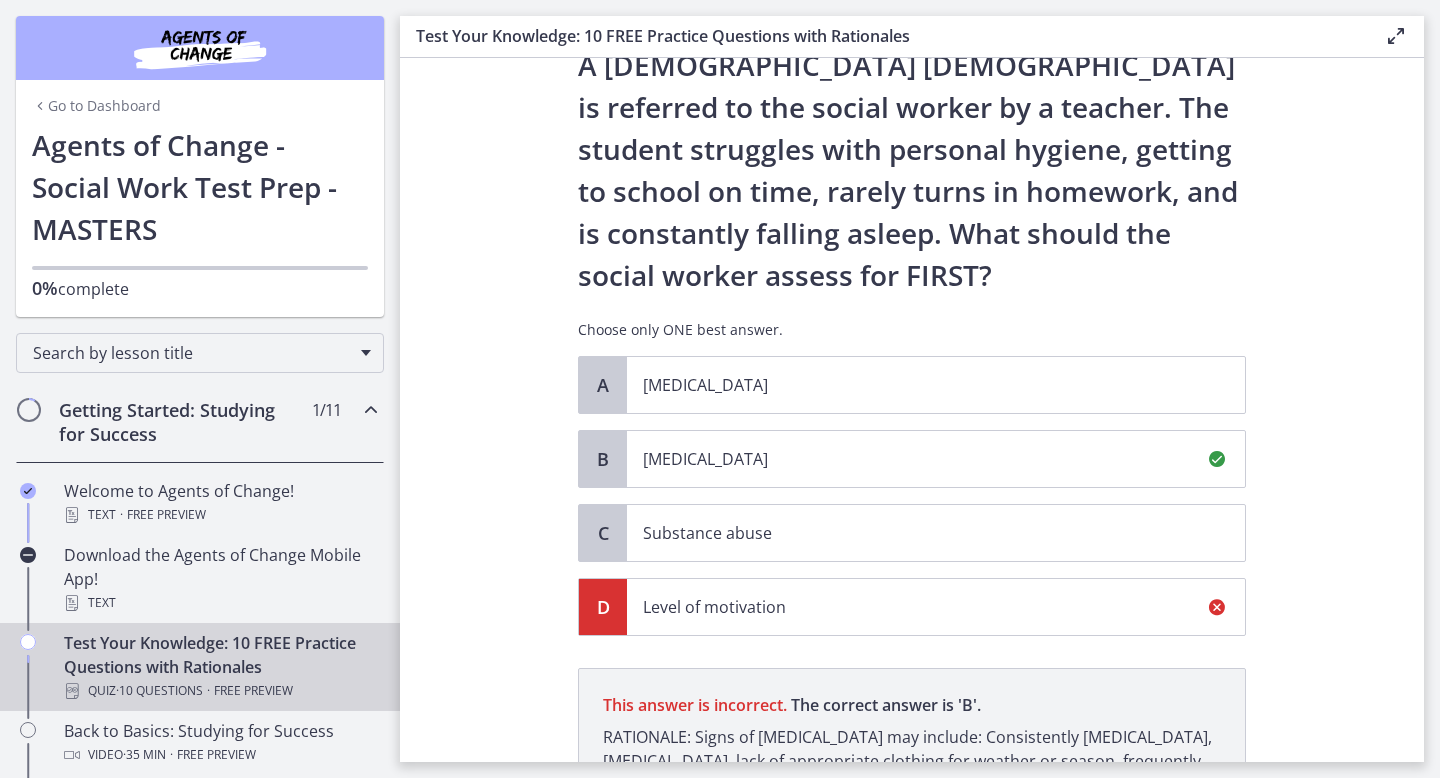 scroll, scrollTop: 330, scrollLeft: 0, axis: vertical 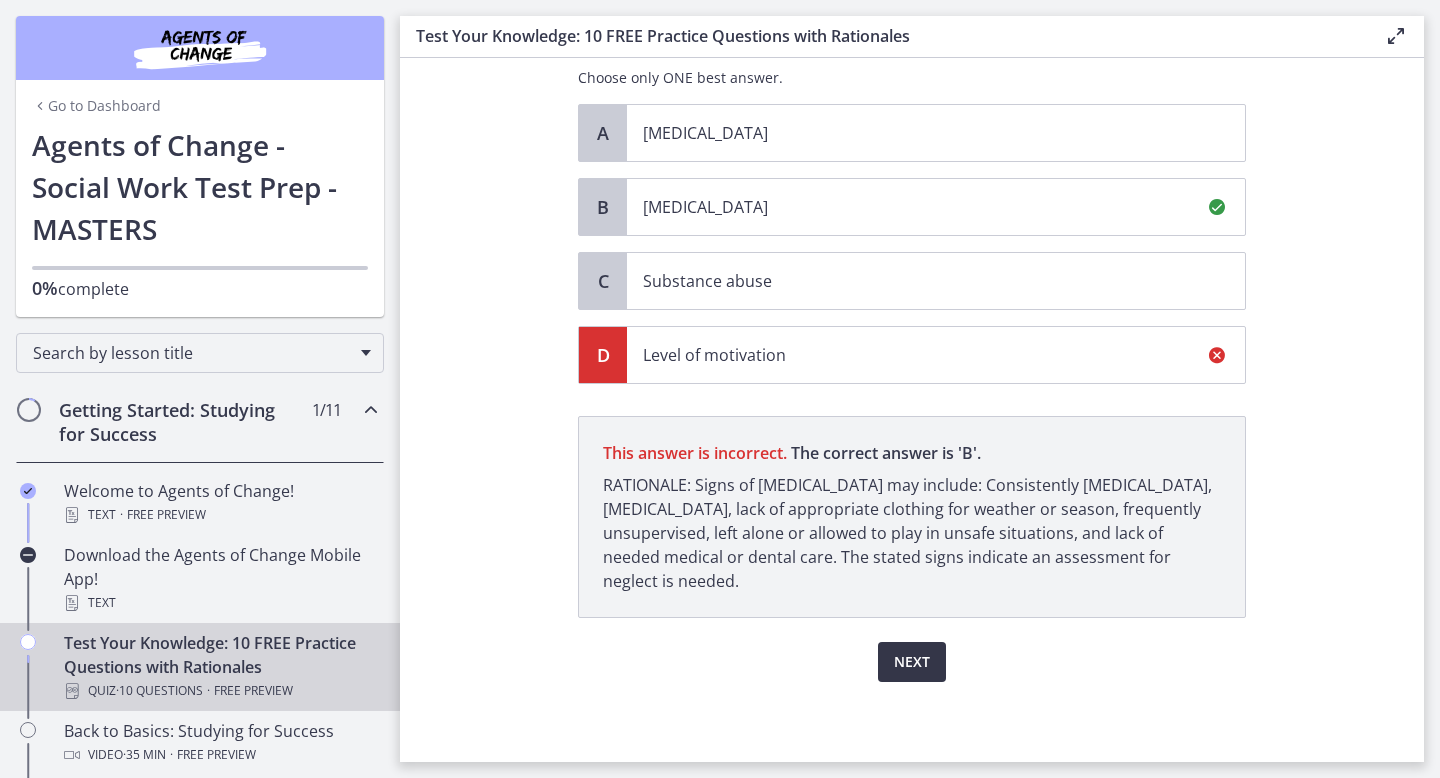 click on "Next" at bounding box center (912, 662) 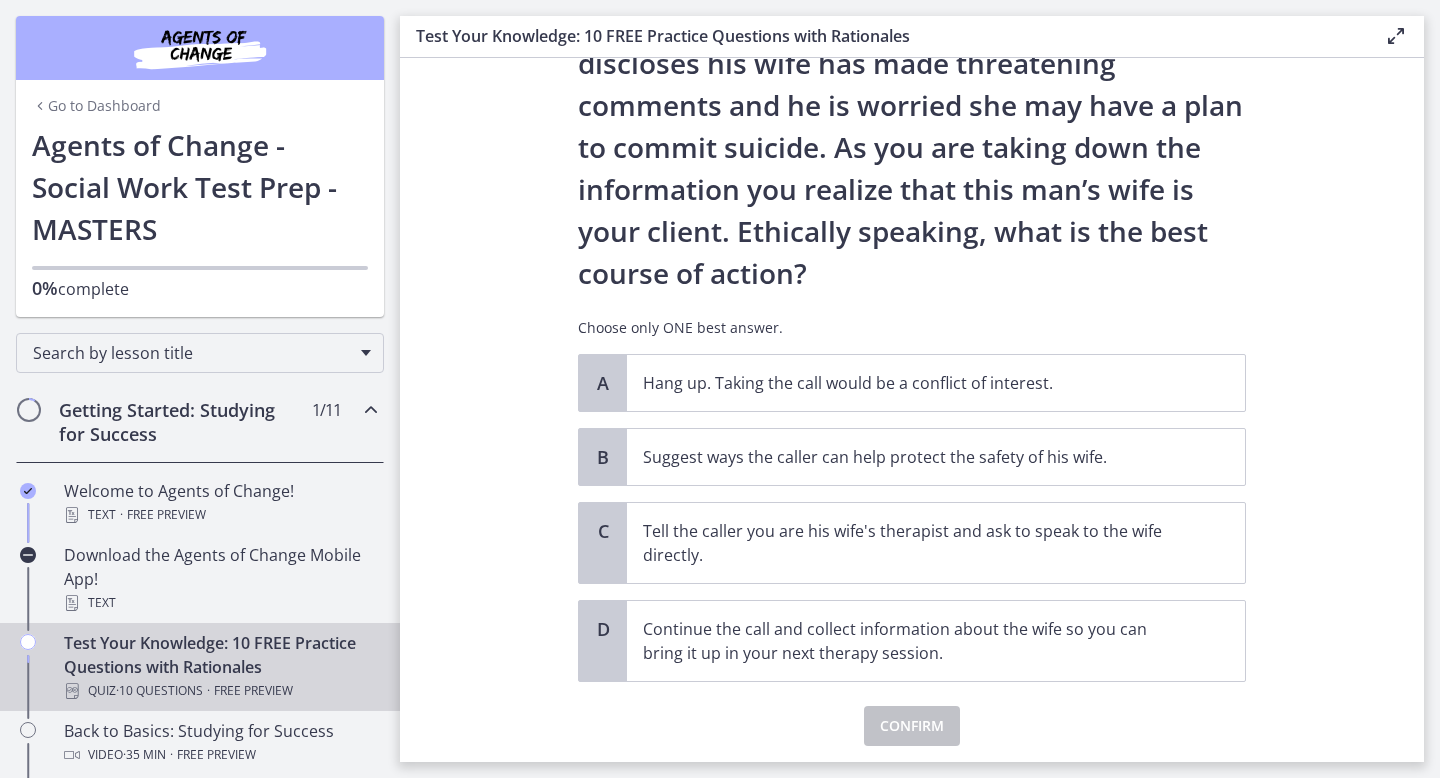 scroll, scrollTop: 160, scrollLeft: 0, axis: vertical 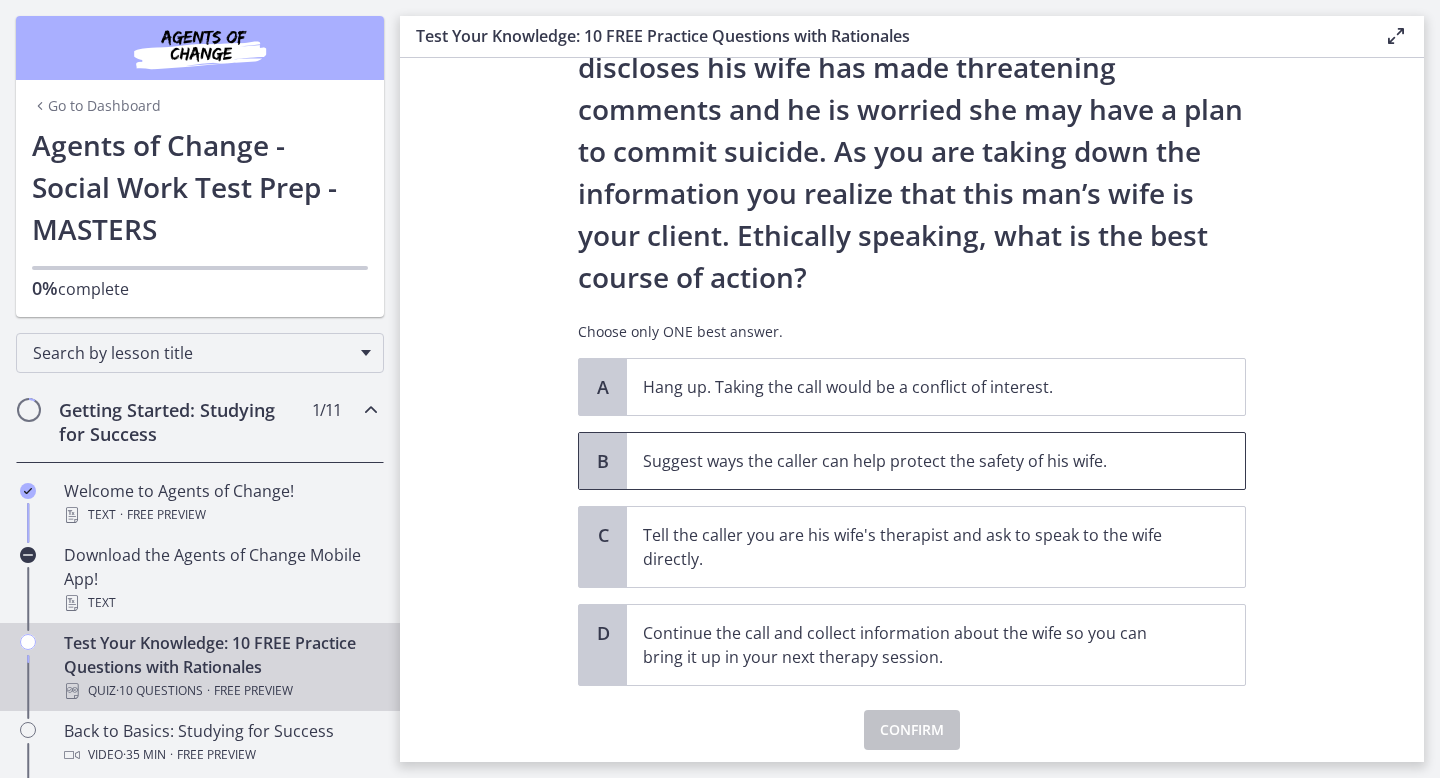 click on "Suggest ways the caller can help protect the safety of his wife." at bounding box center (936, 461) 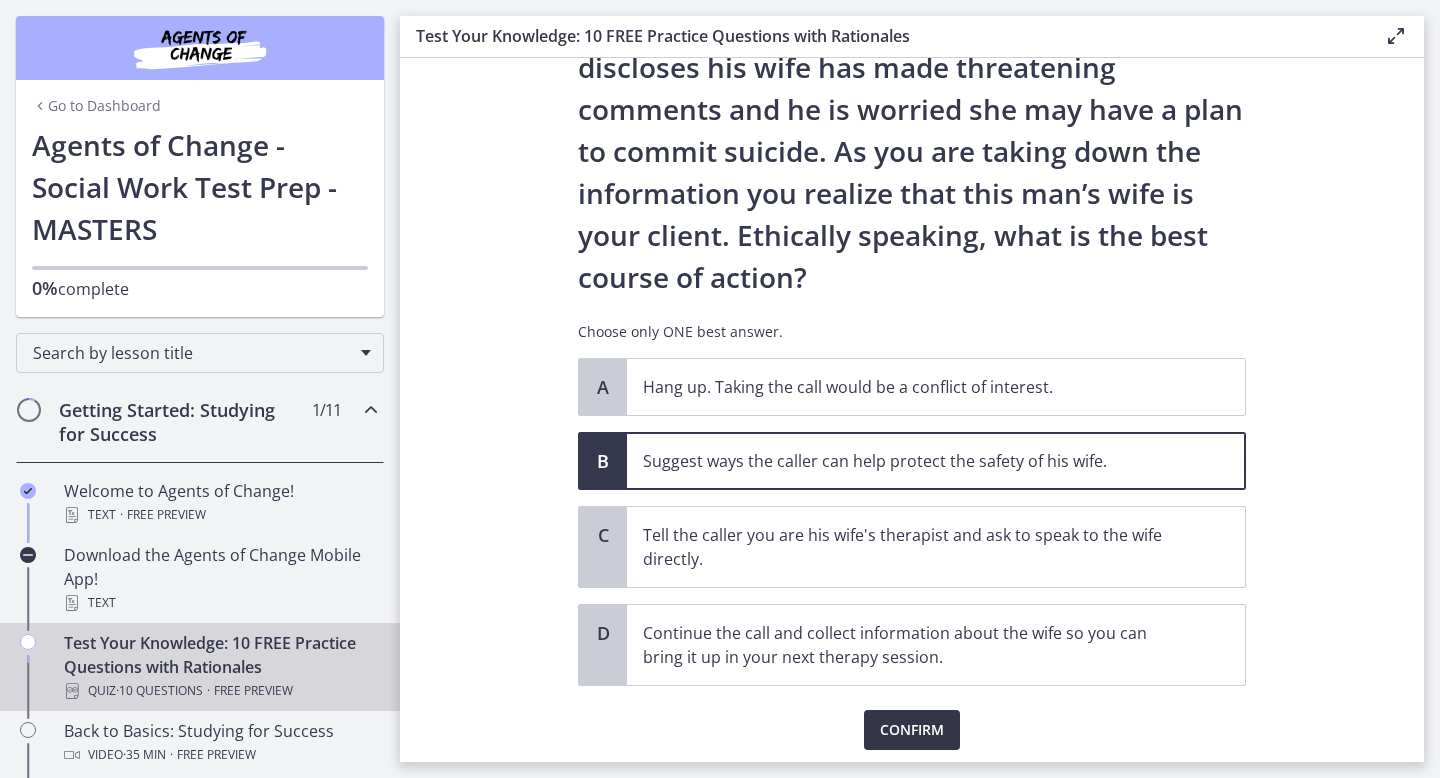 click on "Confirm" at bounding box center [912, 730] 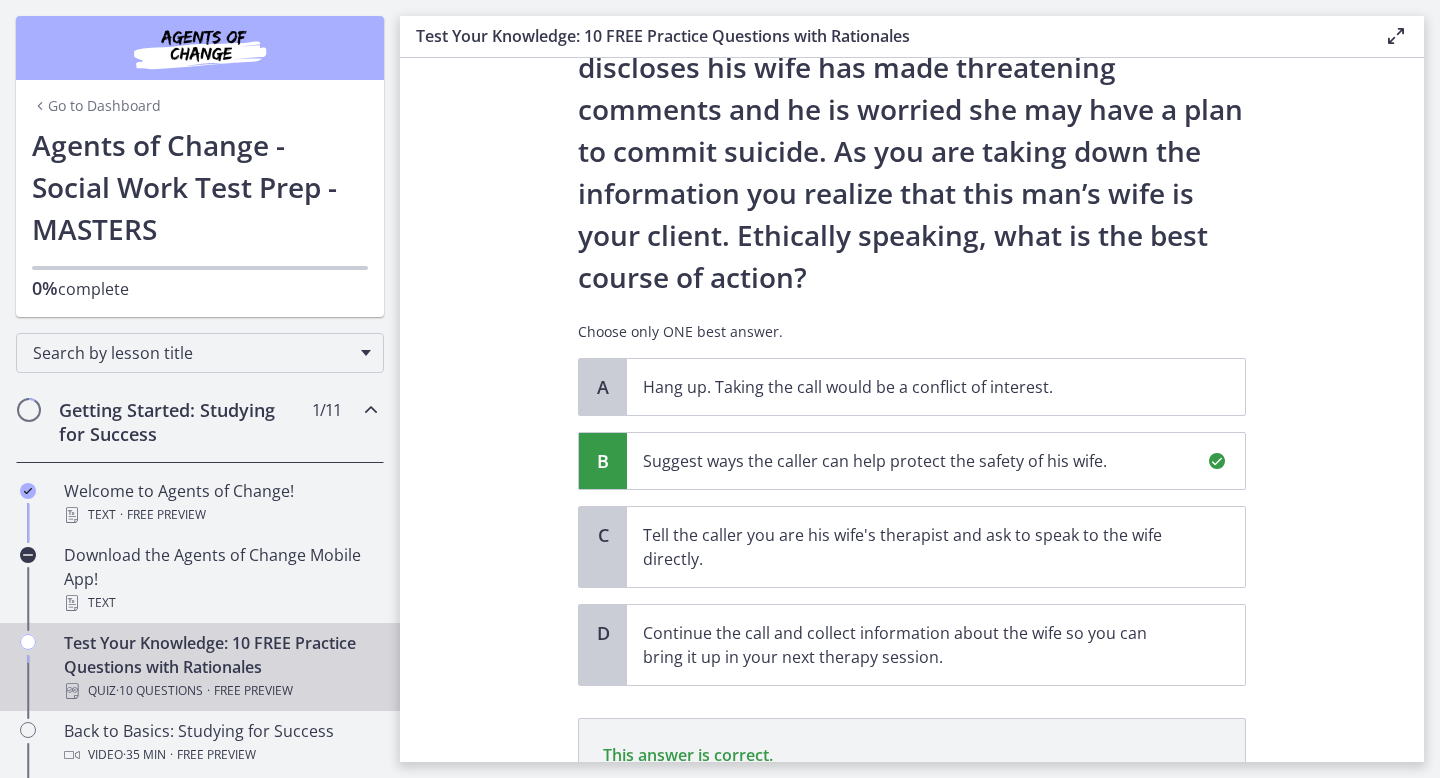 scroll, scrollTop: 414, scrollLeft: 0, axis: vertical 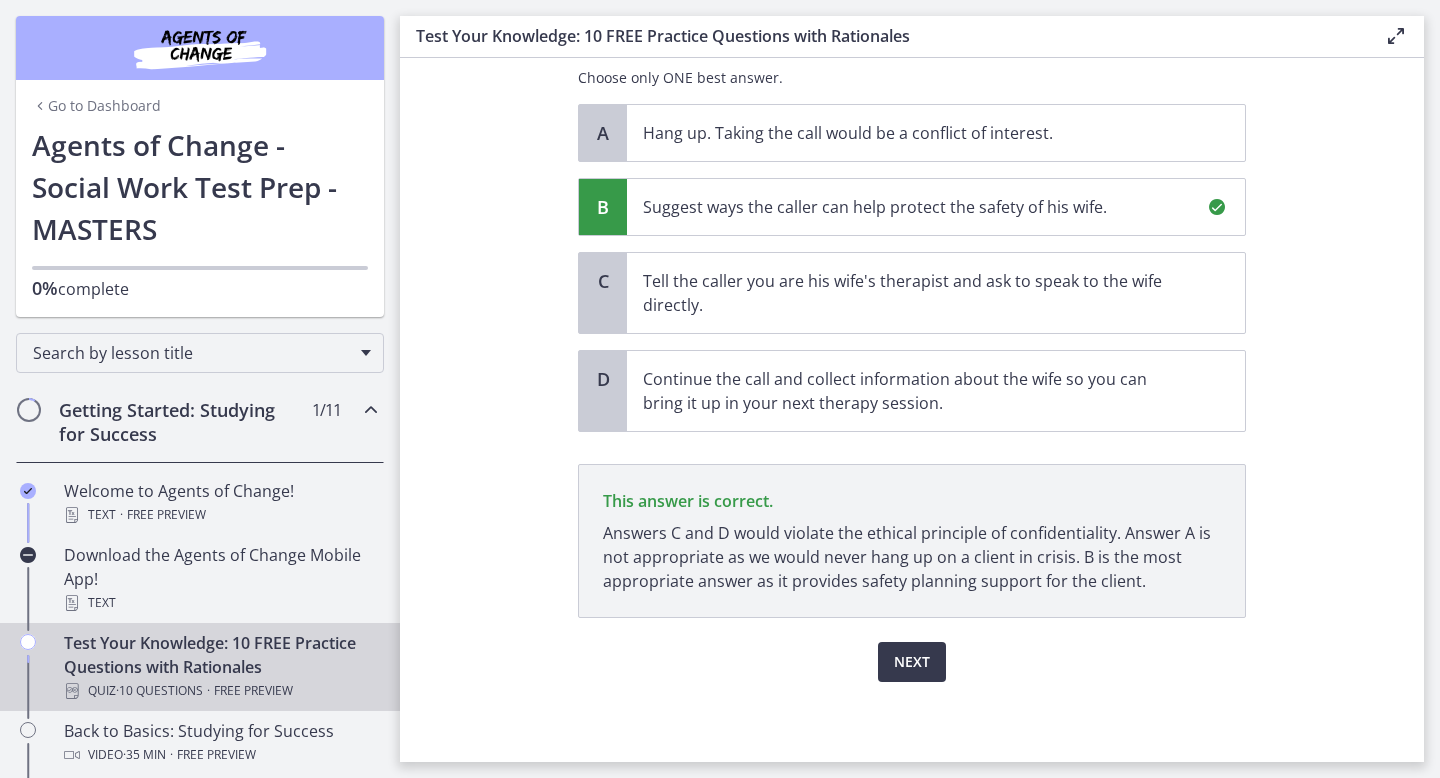 click on "Question   5   of   10
You are volunteering to work on a crisis hotline. You receive an anonymous call and the caller discloses his wife has made threatening comments and he is worried she may have a plan to commit suicide. As you are taking down the information you realize that this man’s wife is your client. Ethically speaking, what is the best course of action?
Choose only ONE best answer.
A
Hang up. Taking the call would be a conflict of interest.
B
Suggest ways the caller can help protect the safety of his wife.
C
Tell the caller you are his wife's therapist and ask to speak to the wife directly.
D" 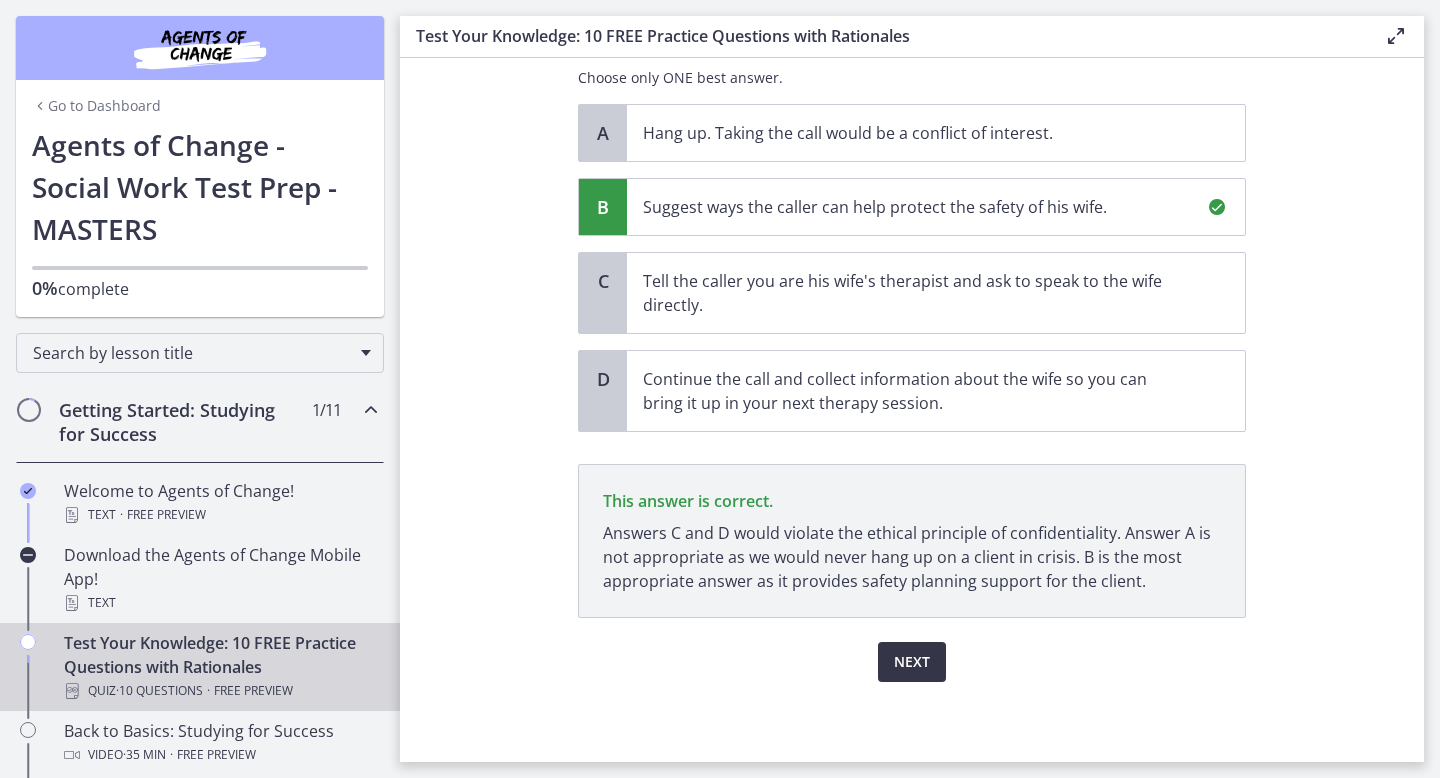 click on "Next" at bounding box center (912, 662) 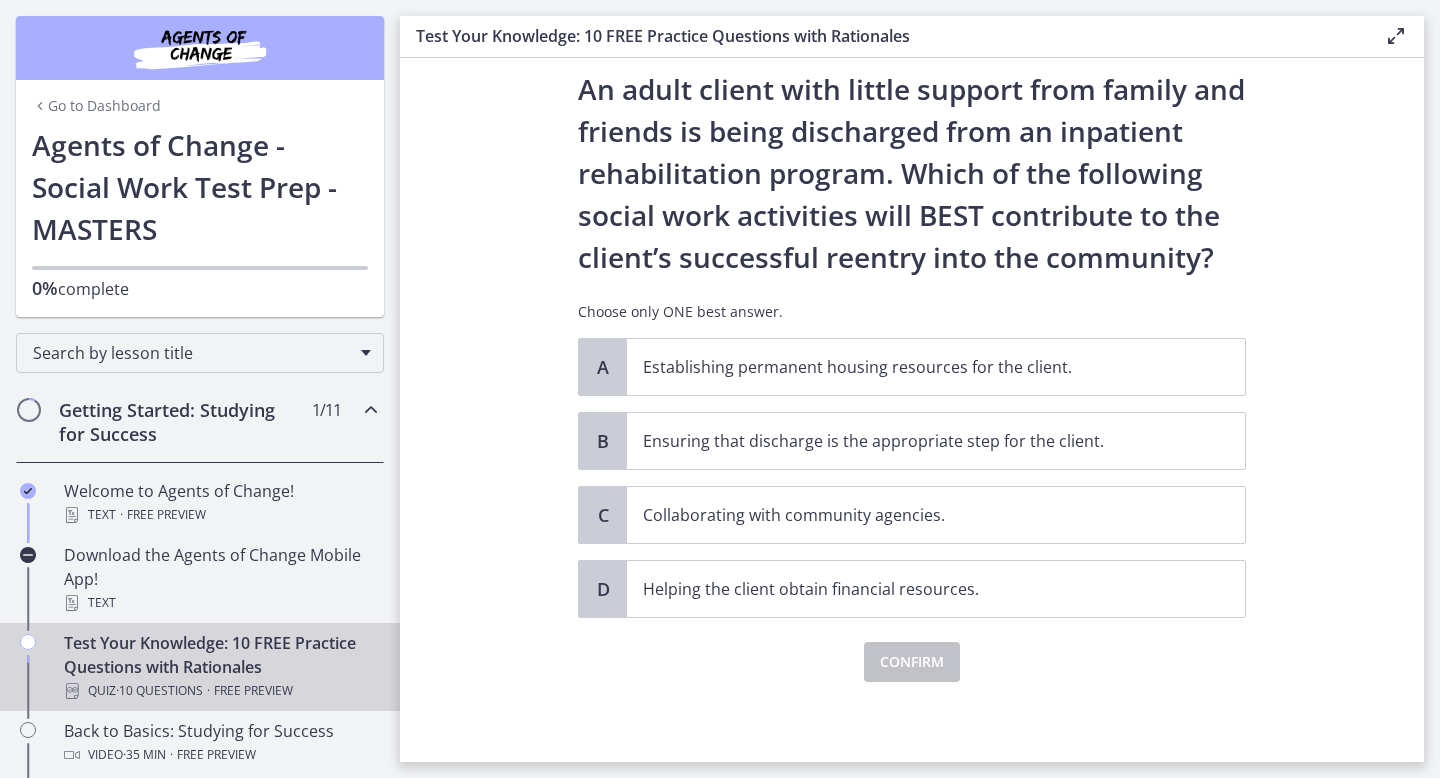 scroll, scrollTop: 0, scrollLeft: 0, axis: both 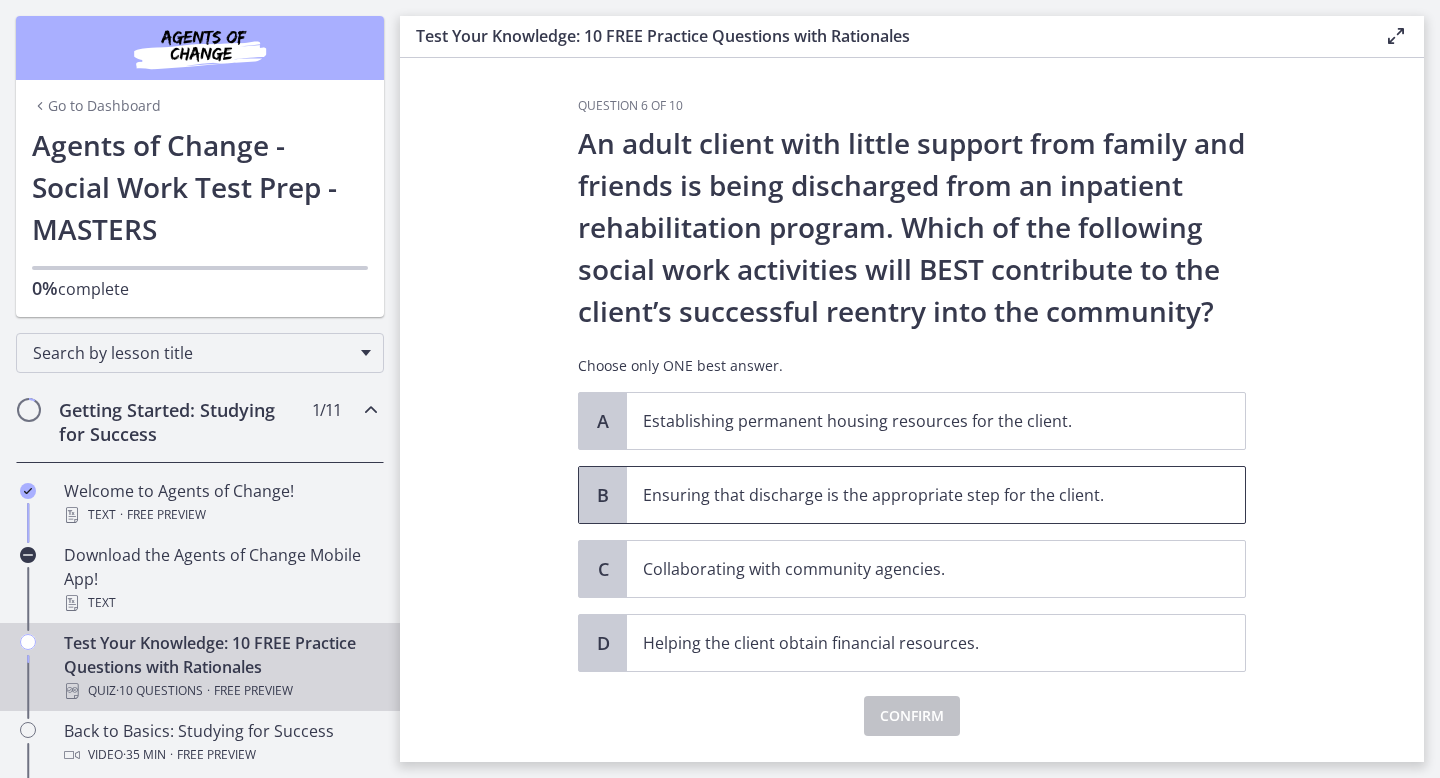 click on "Ensuring that discharge is the appropriate step for the client." at bounding box center (916, 495) 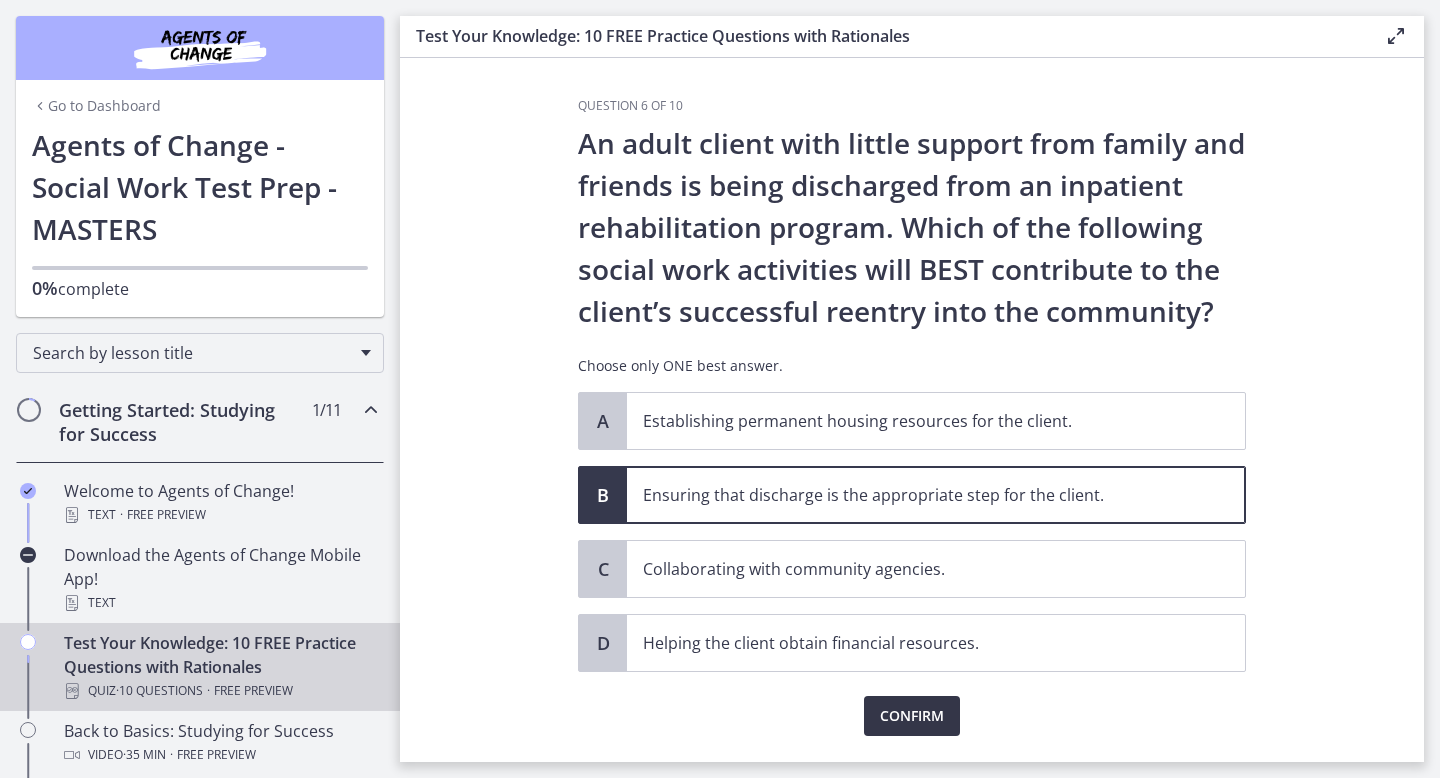 click on "Confirm" at bounding box center [912, 716] 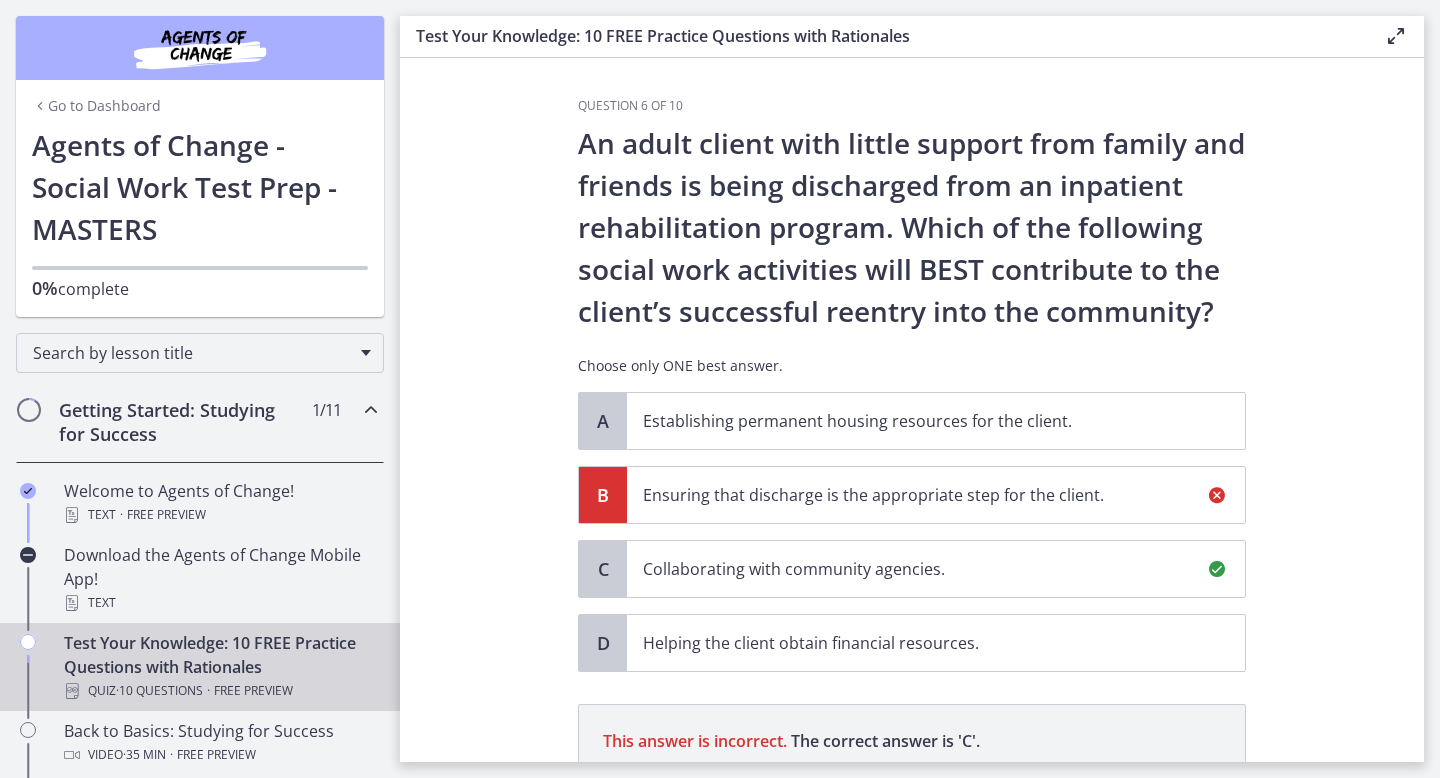 scroll, scrollTop: 288, scrollLeft: 0, axis: vertical 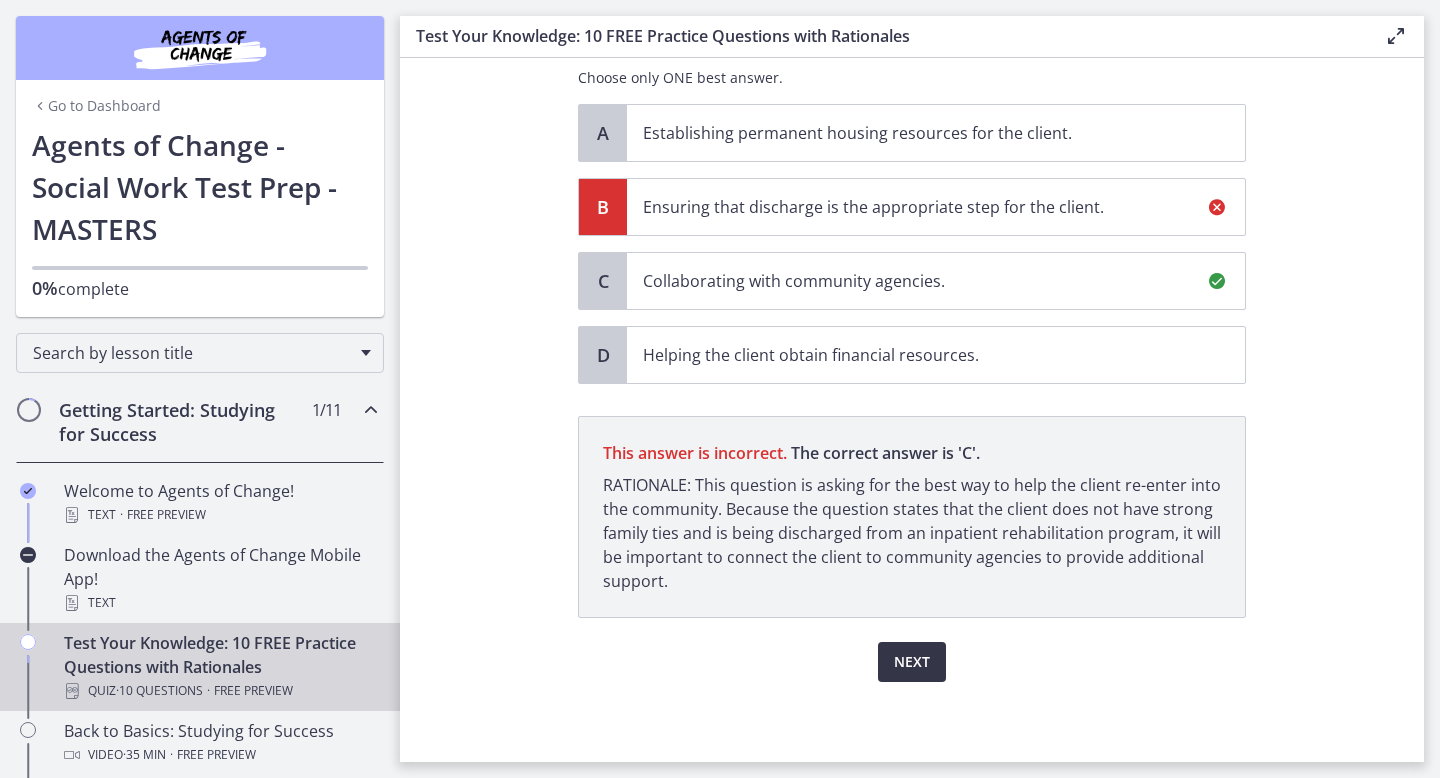 click on "Next" at bounding box center [912, 662] 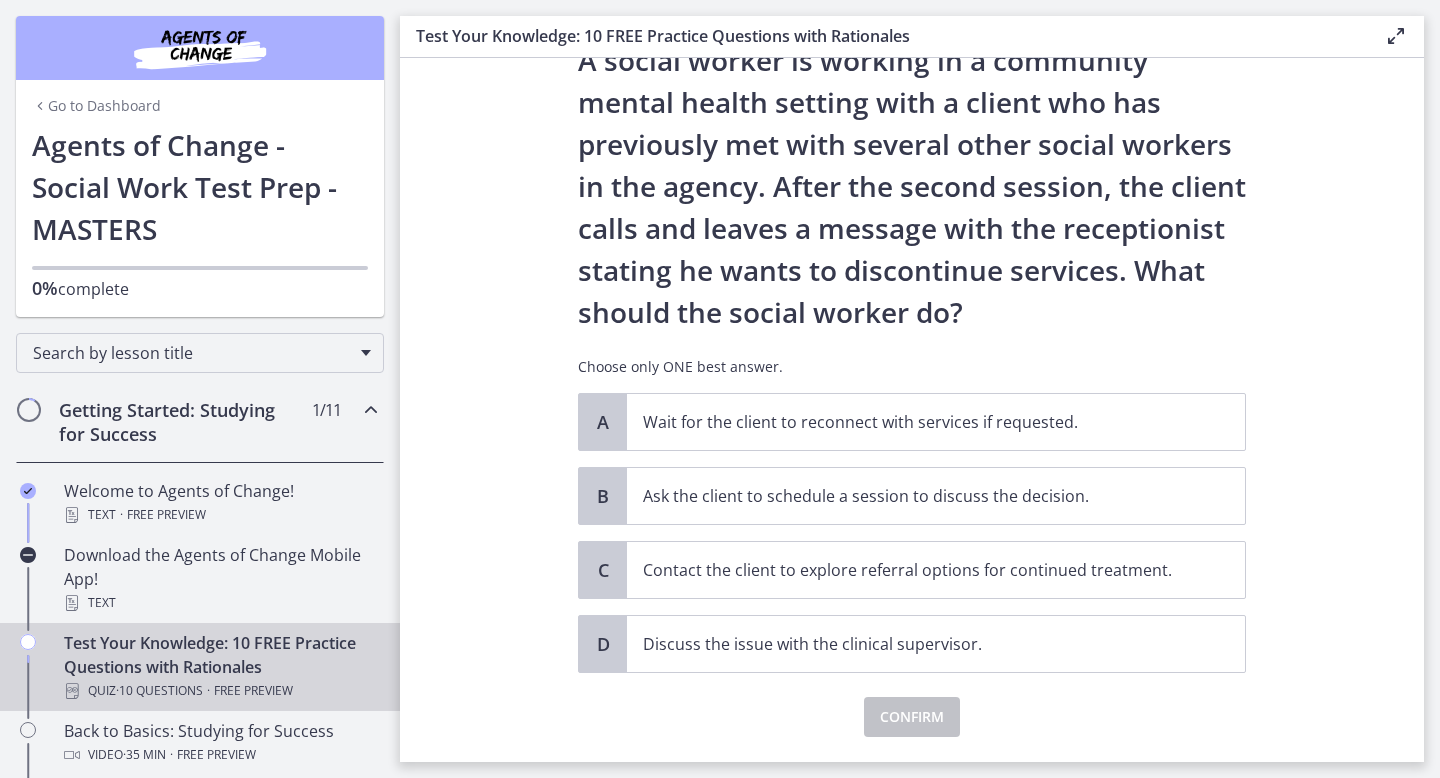 scroll, scrollTop: 99, scrollLeft: 0, axis: vertical 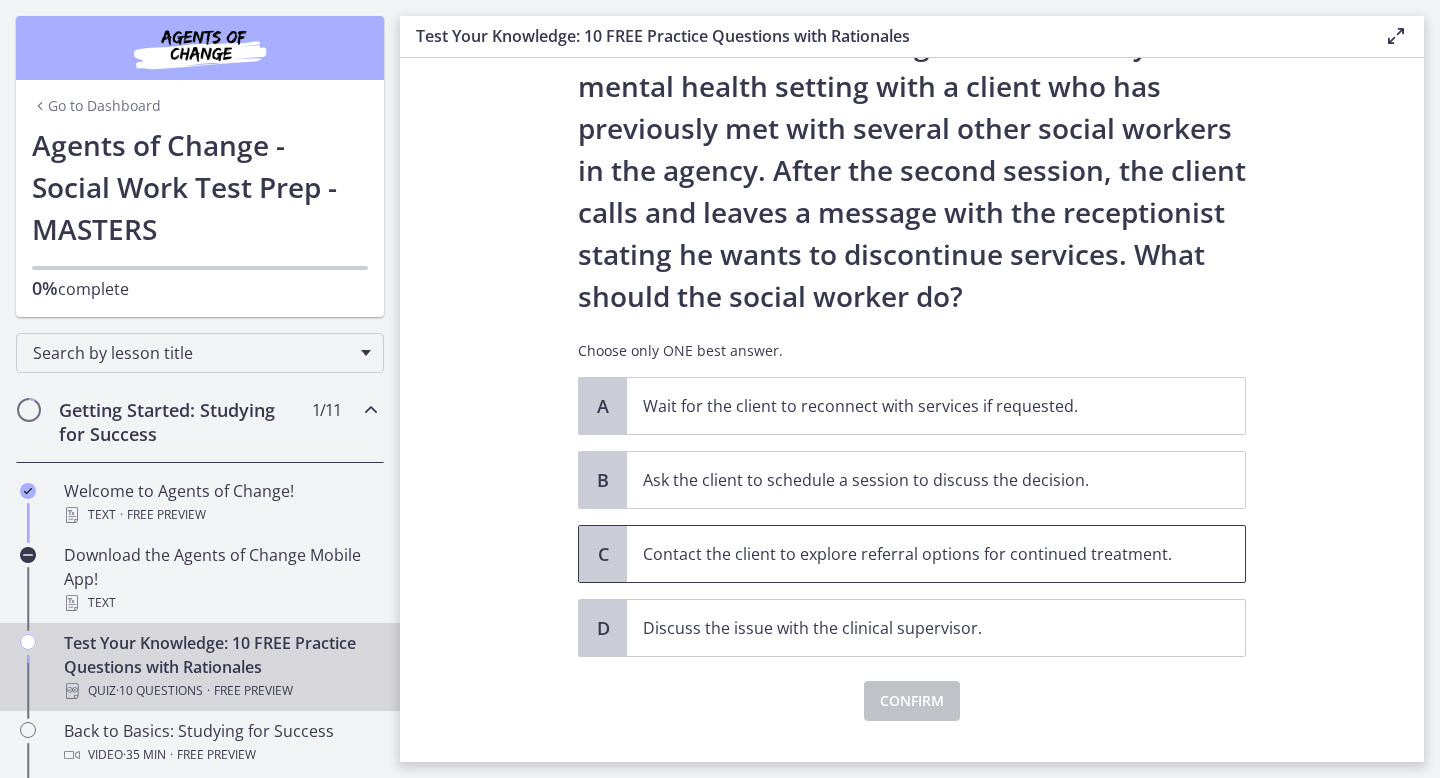 click on "Contact the client to explore referral options for continued treatment." at bounding box center [916, 554] 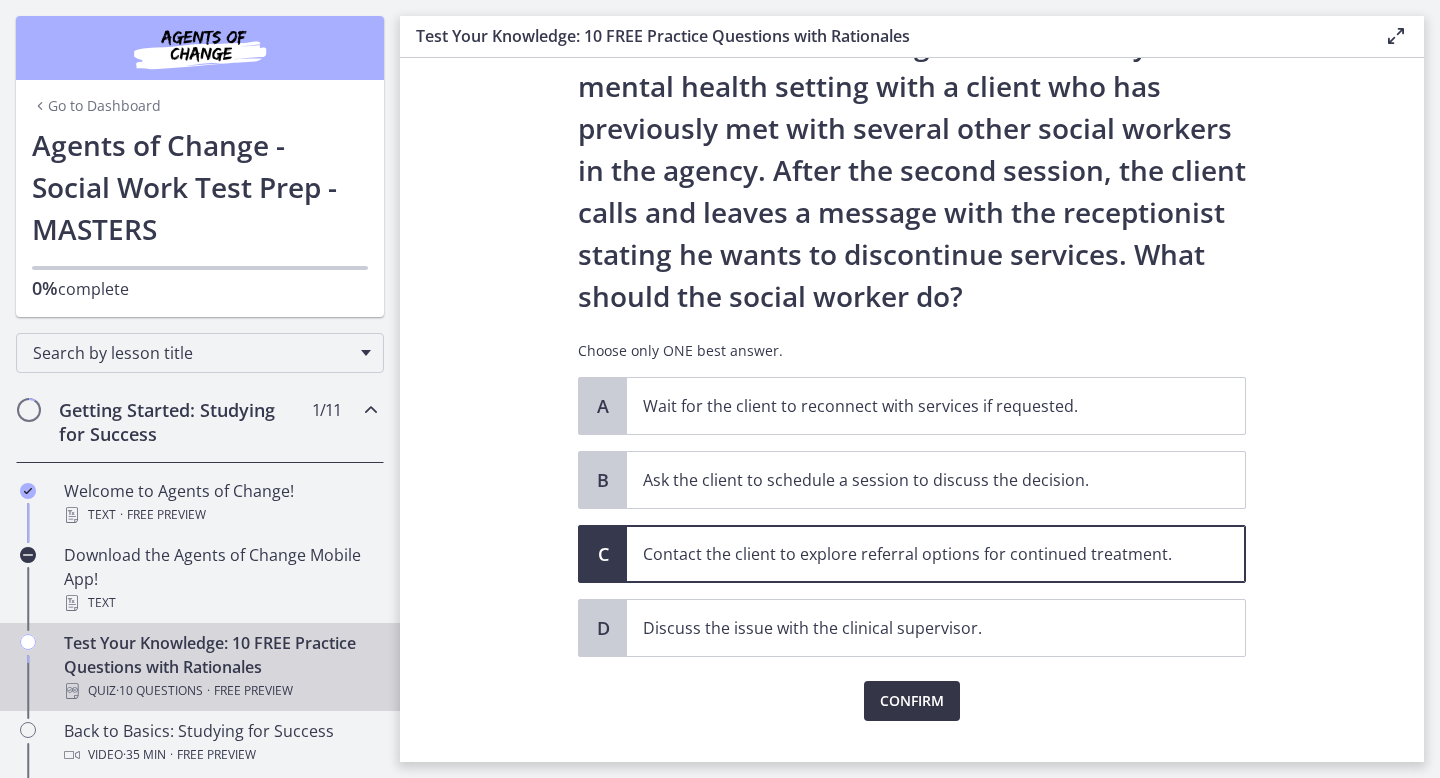 click on "Confirm" at bounding box center (912, 701) 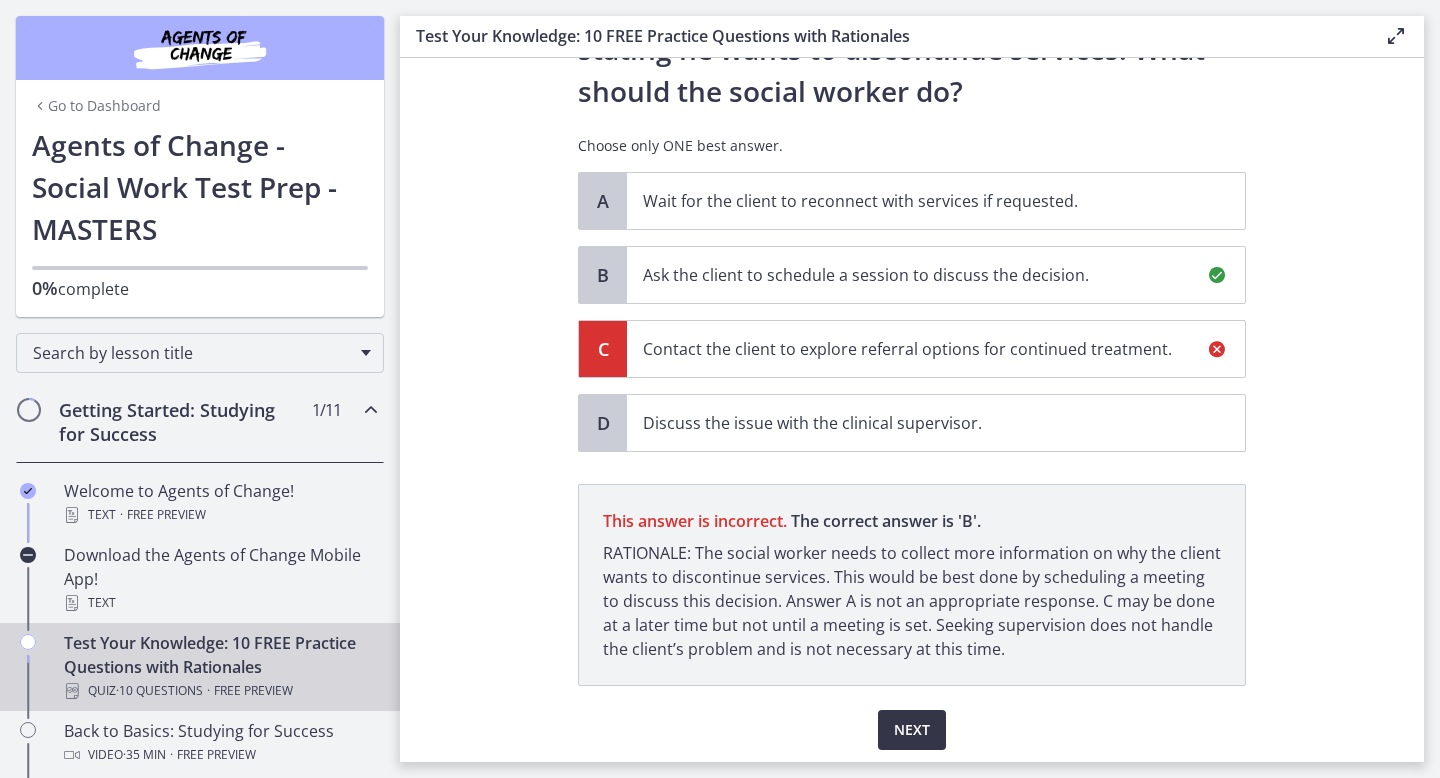 scroll, scrollTop: 372, scrollLeft: 0, axis: vertical 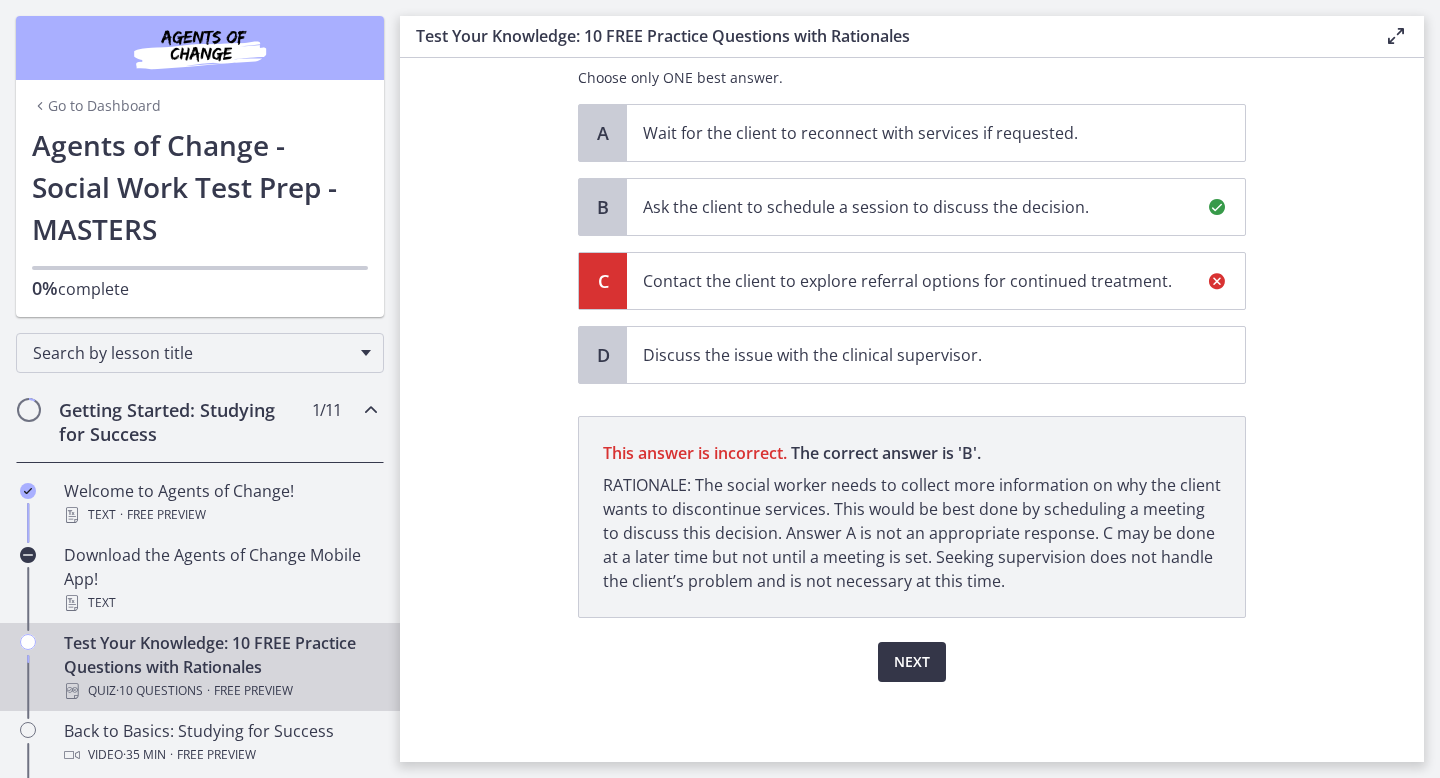 click on "Next" at bounding box center (912, 662) 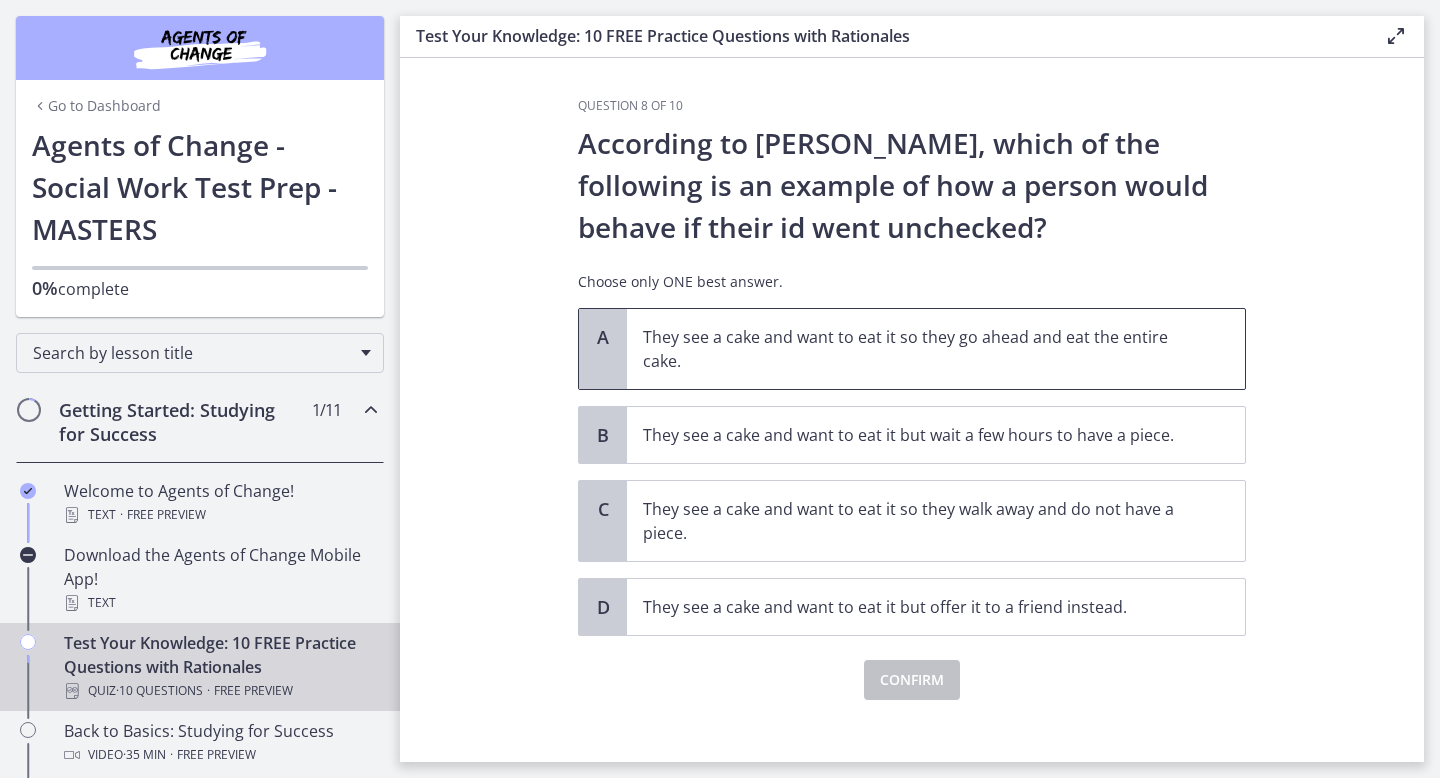scroll, scrollTop: 18, scrollLeft: 0, axis: vertical 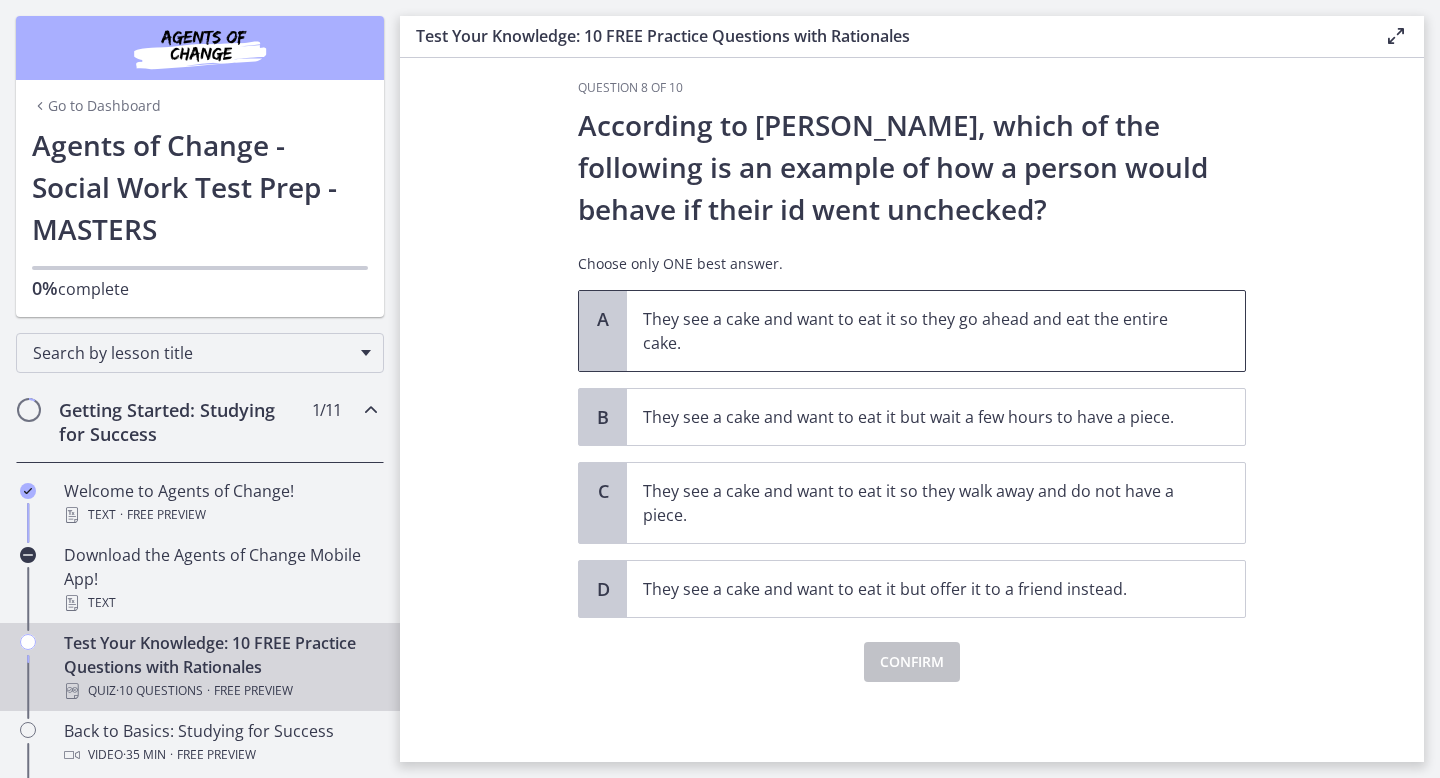 click on "They see a cake and want to eat it so they go ahead and eat the entire cake." at bounding box center (916, 331) 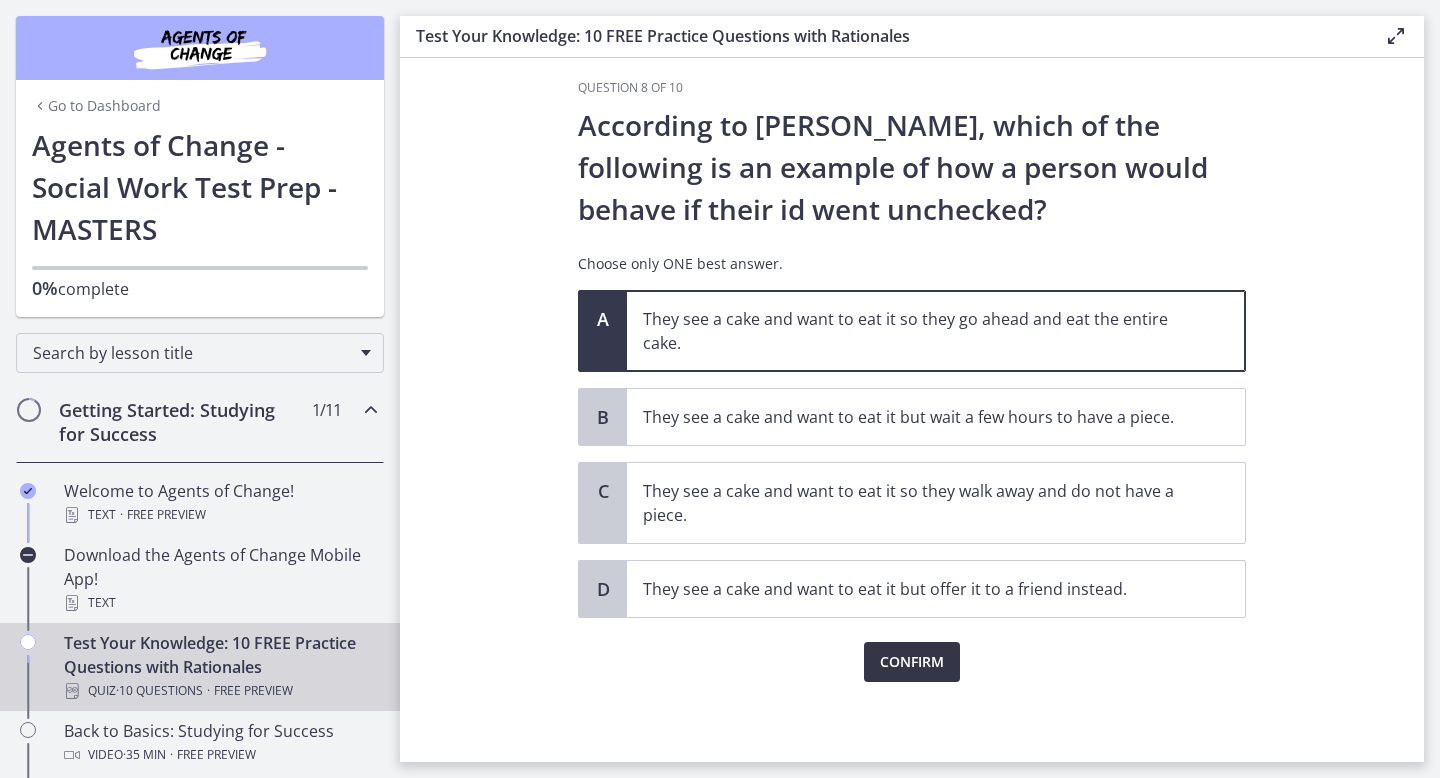 click on "Confirm" at bounding box center (912, 662) 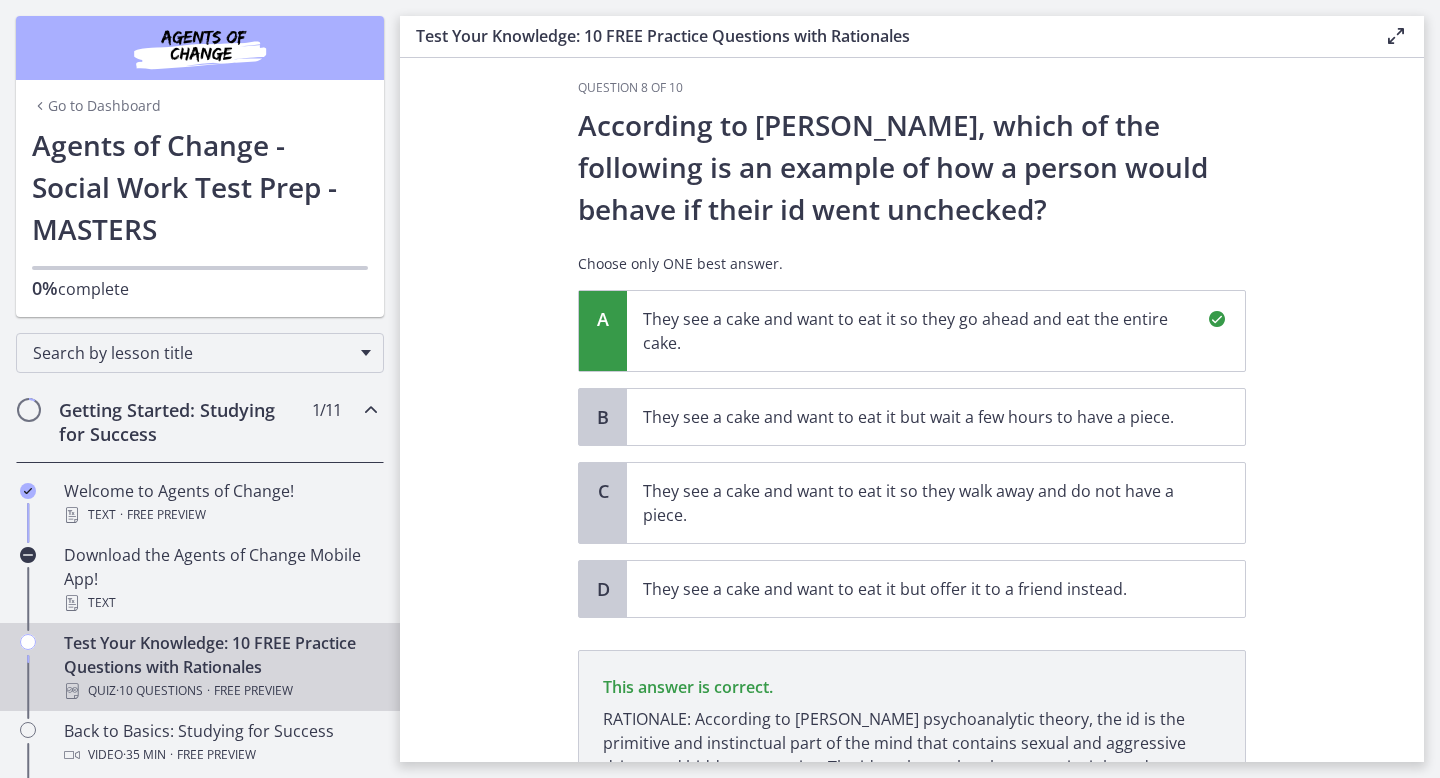 scroll, scrollTop: 228, scrollLeft: 0, axis: vertical 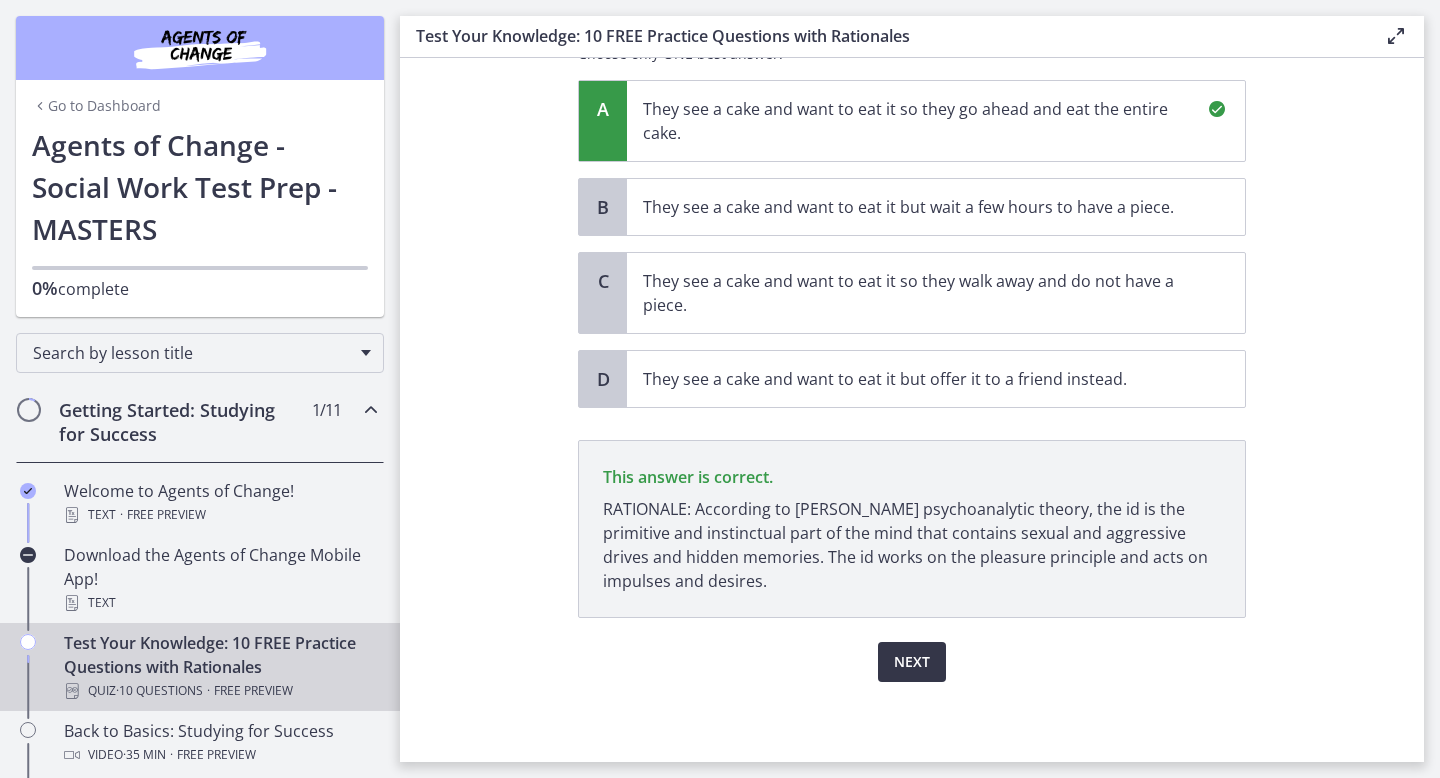 click on "Next" at bounding box center (912, 662) 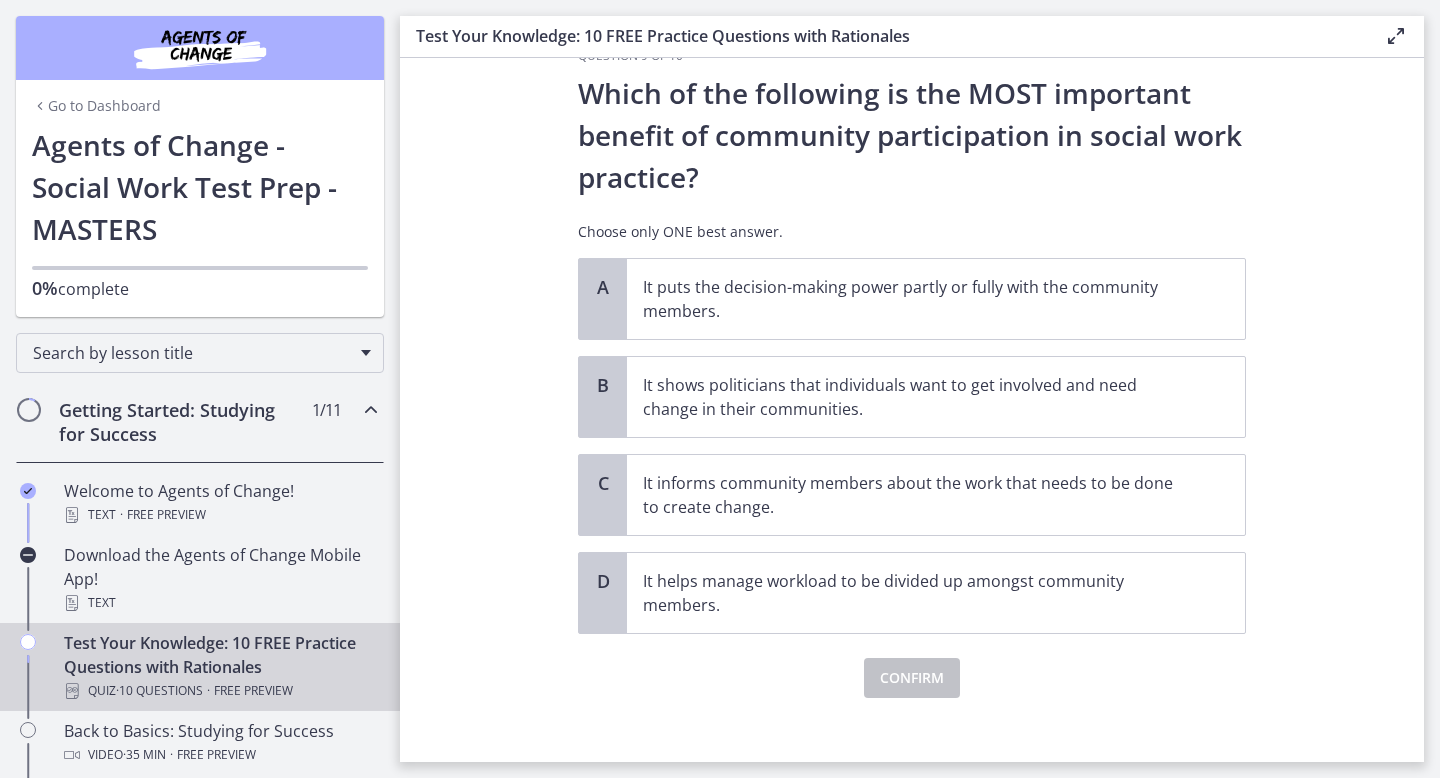 scroll, scrollTop: 66, scrollLeft: 0, axis: vertical 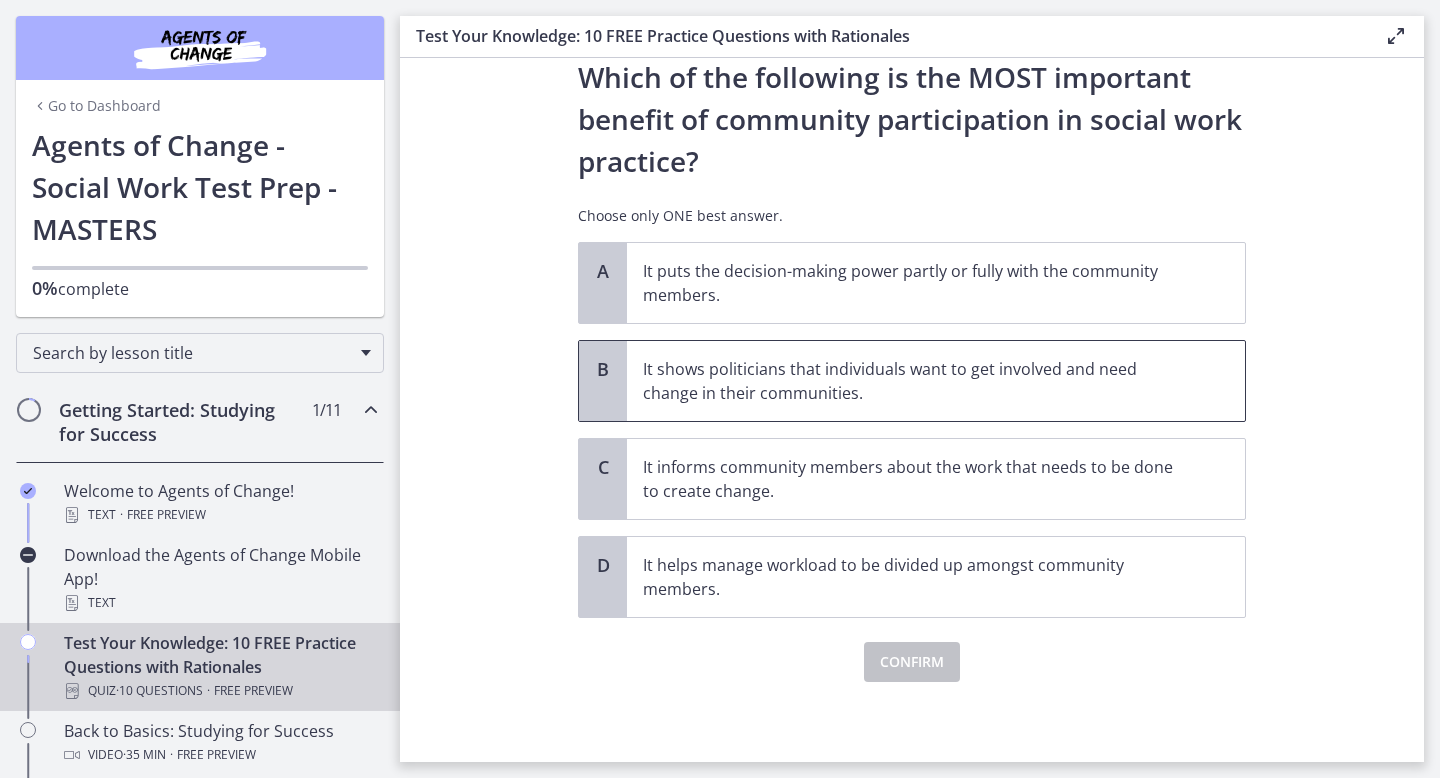 click on "It shows politicians that individuals want to get involved and need change in their communities." at bounding box center [916, 381] 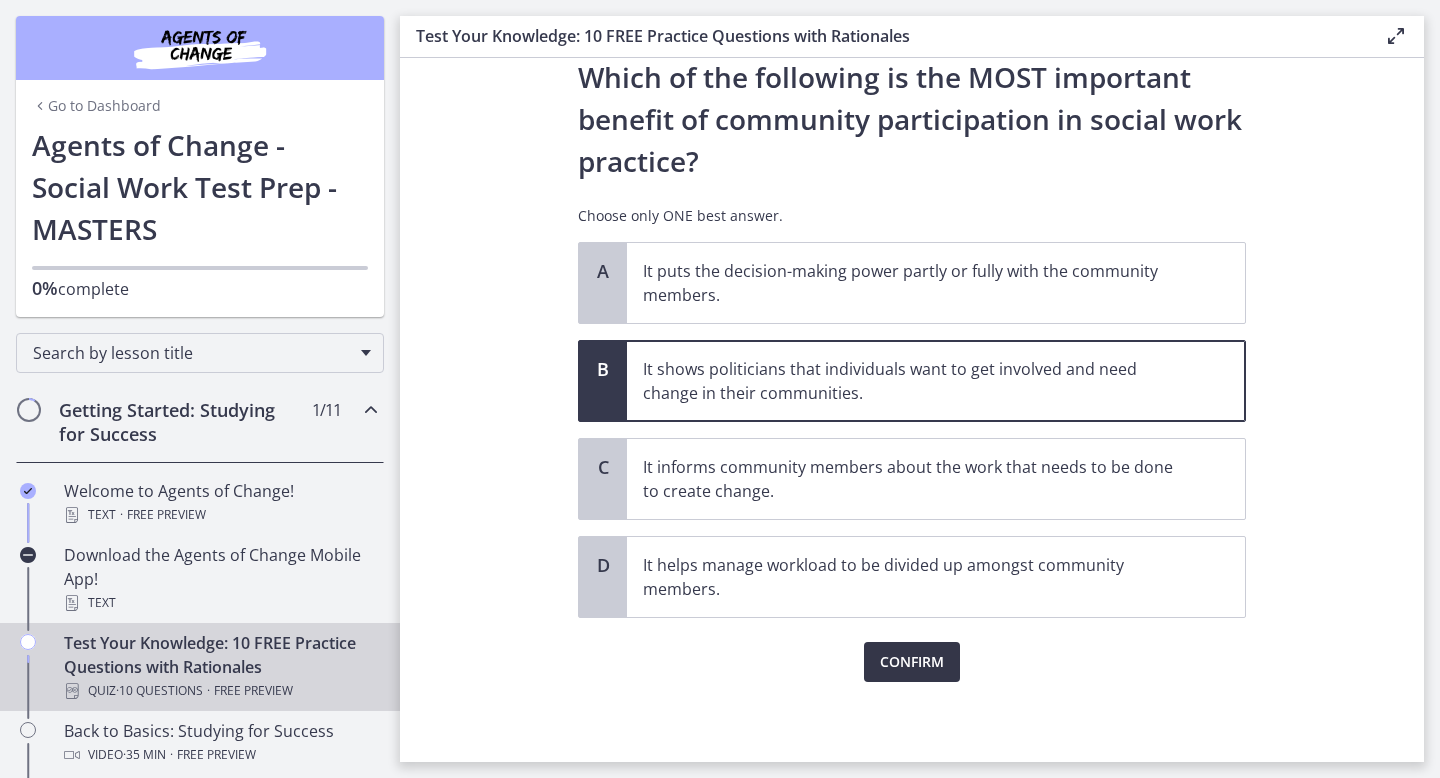 click on "Confirm" at bounding box center [912, 662] 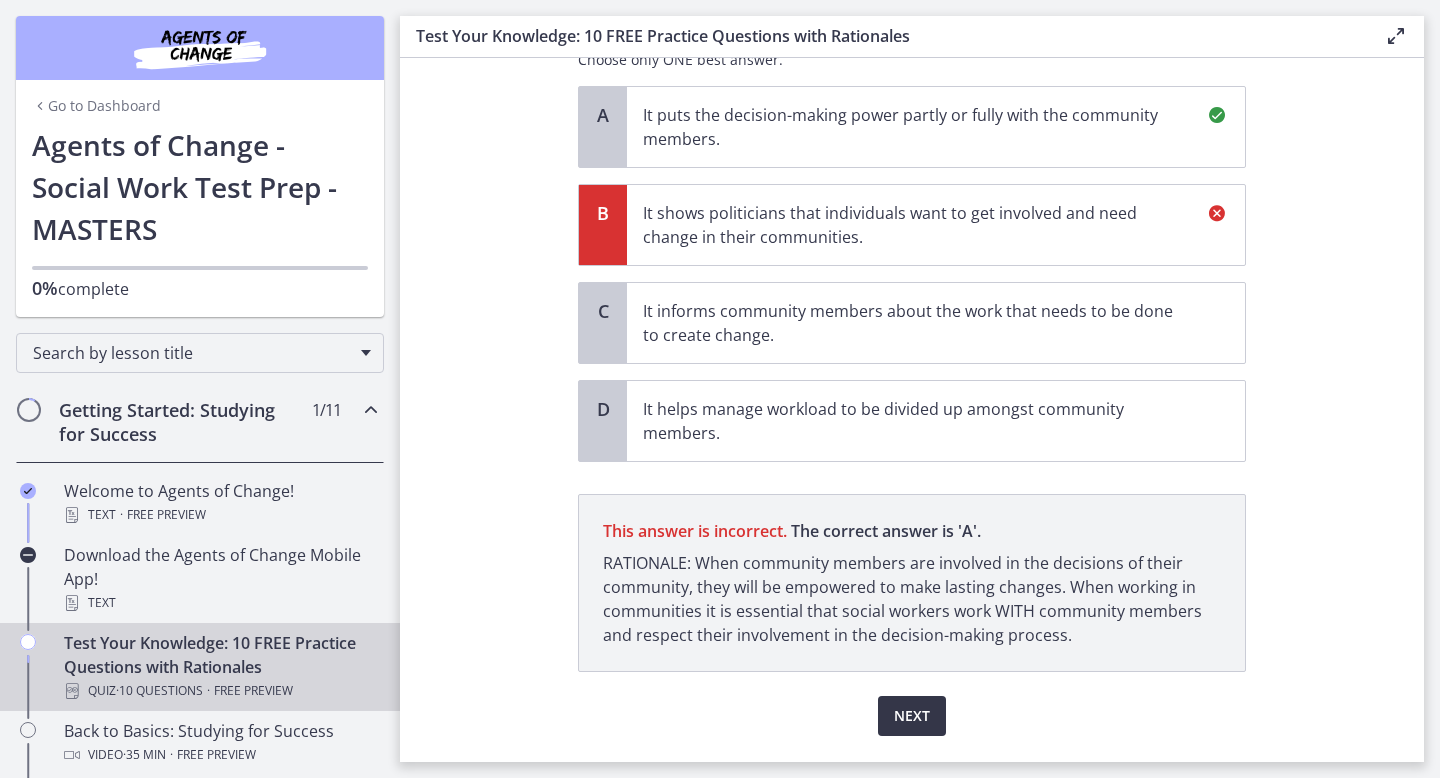 scroll, scrollTop: 217, scrollLeft: 0, axis: vertical 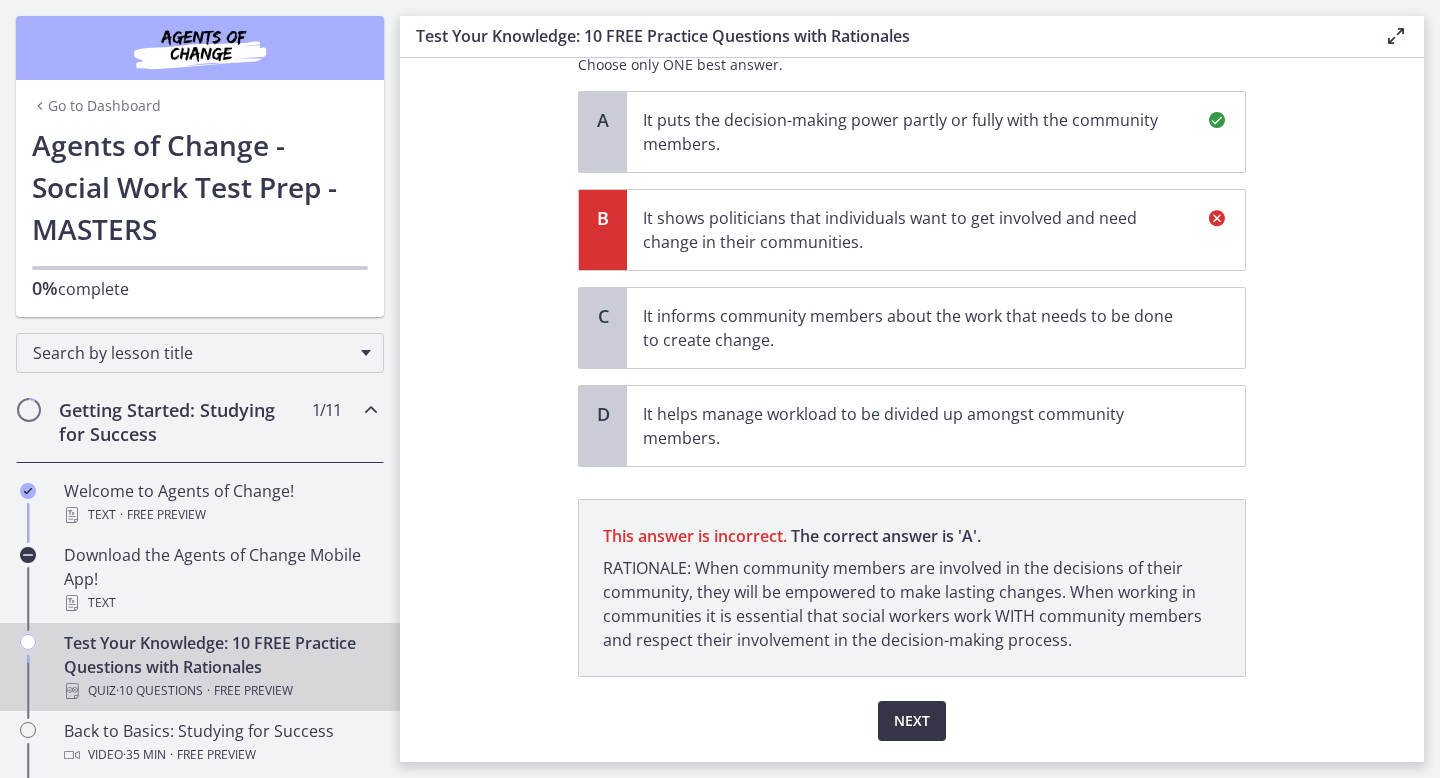 click on "Next" at bounding box center [912, 721] 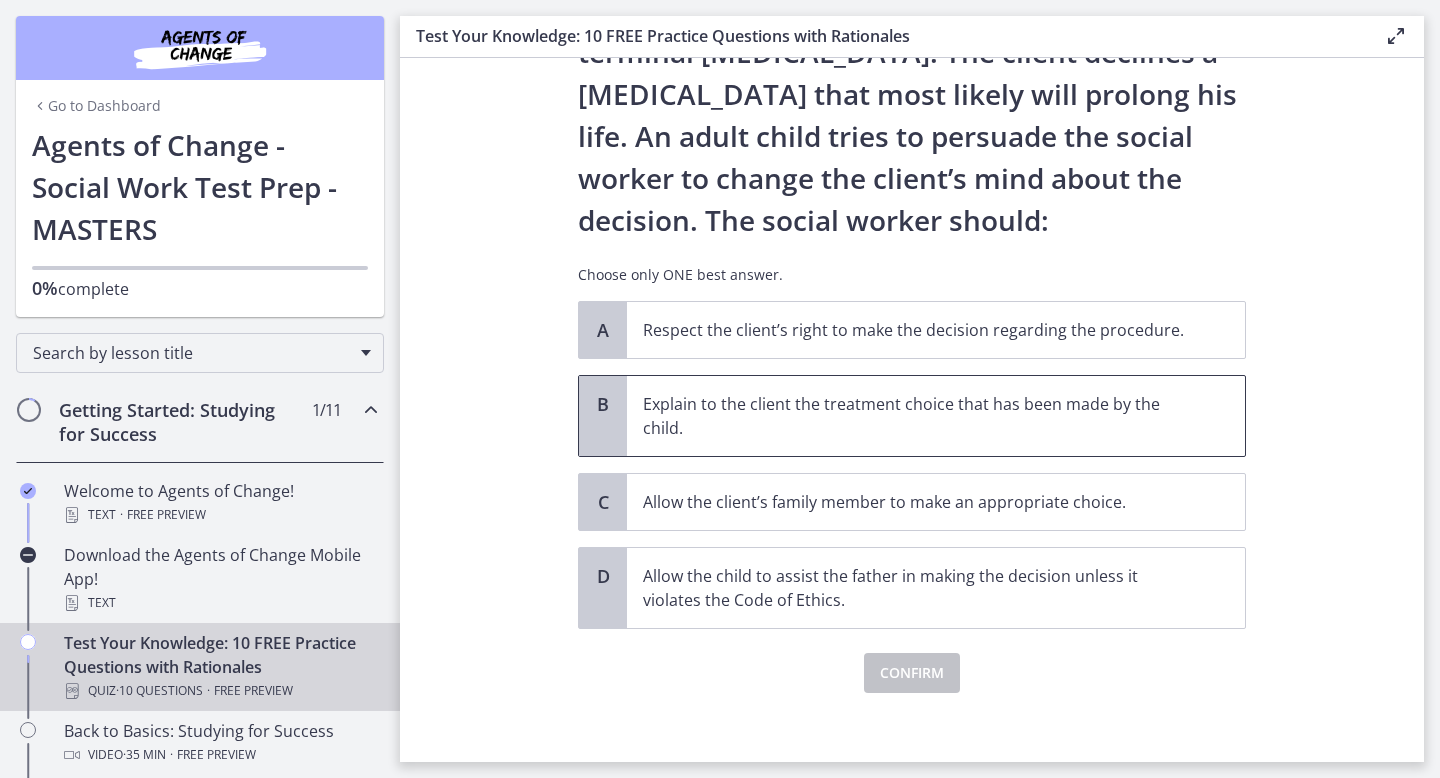scroll, scrollTop: 186, scrollLeft: 0, axis: vertical 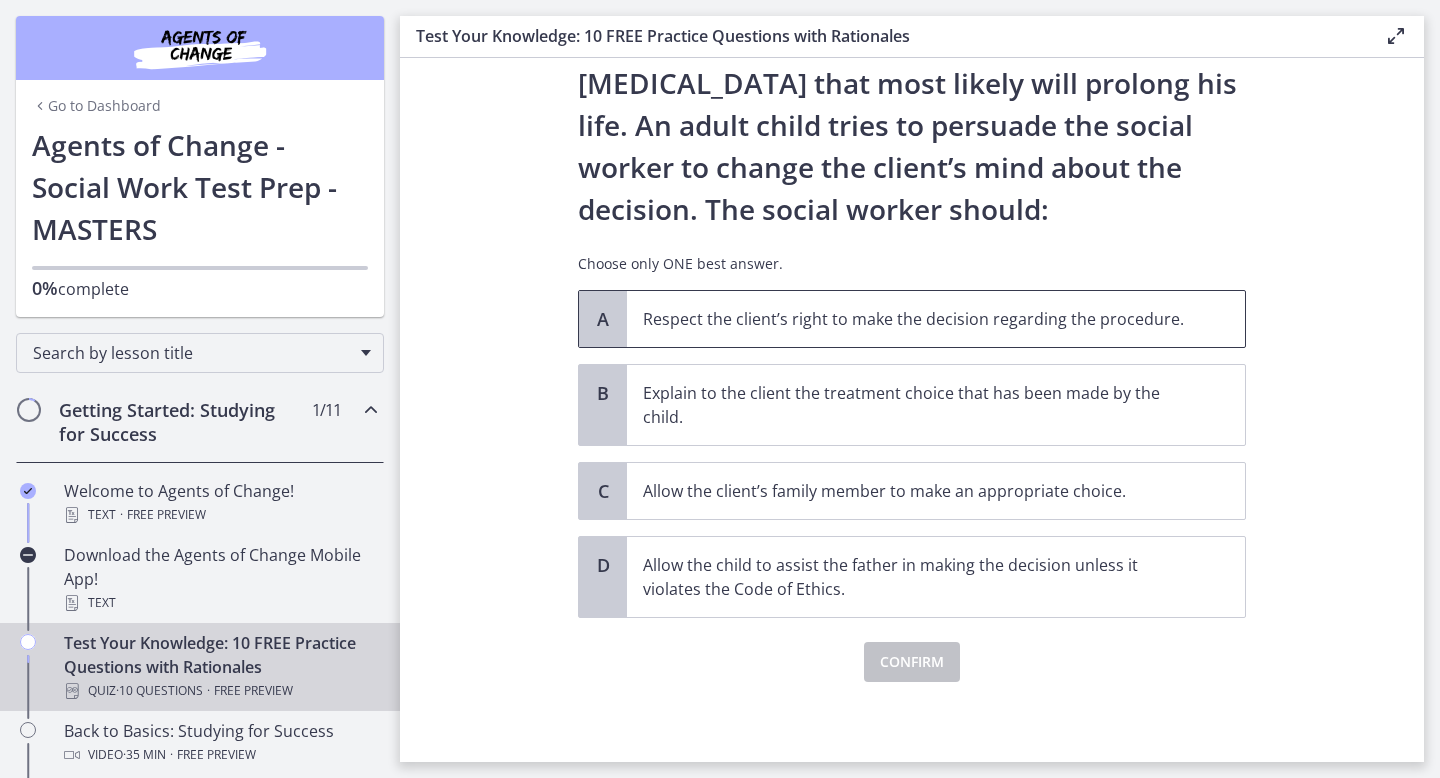 click on "Respect the client’s right to make the decision regarding the procedure." at bounding box center (936, 319) 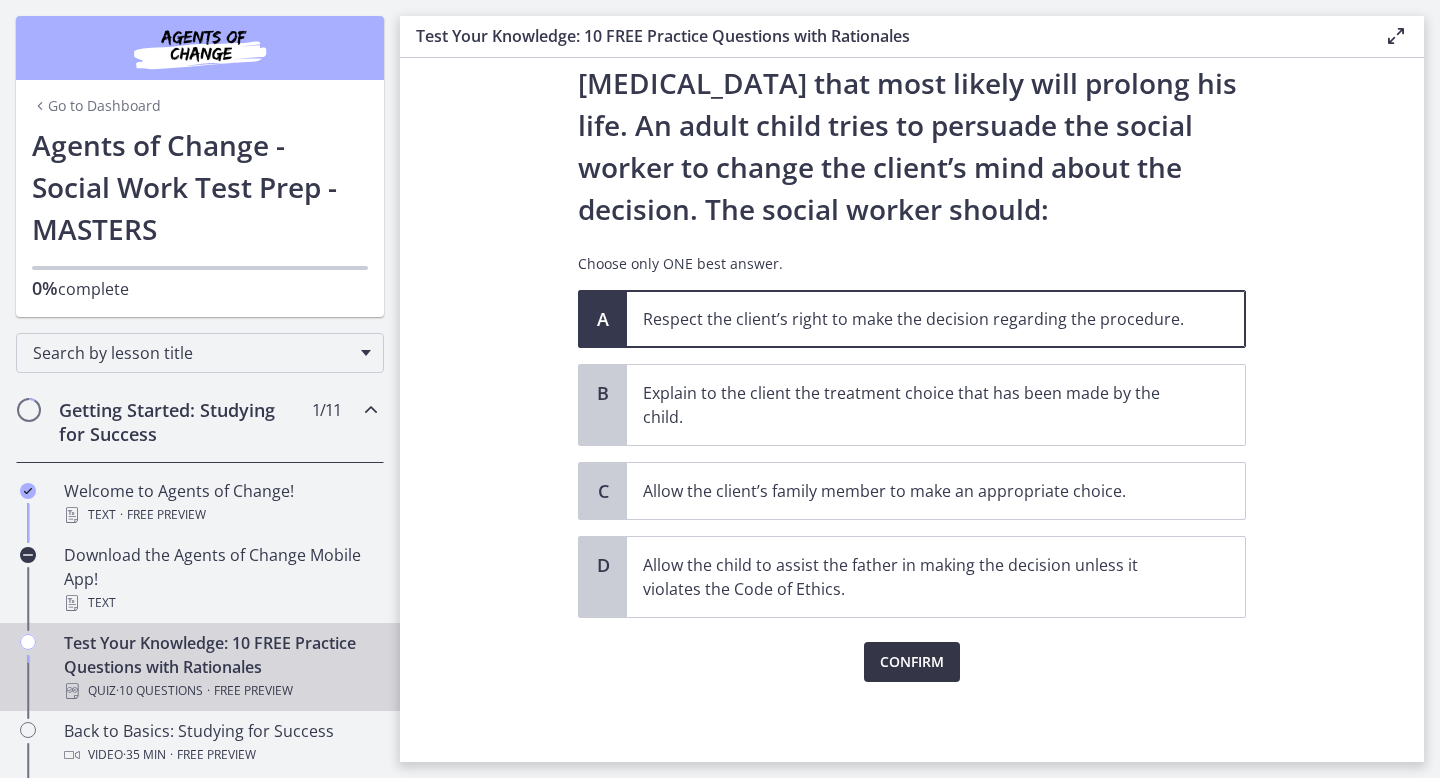 click on "Confirm" at bounding box center (912, 662) 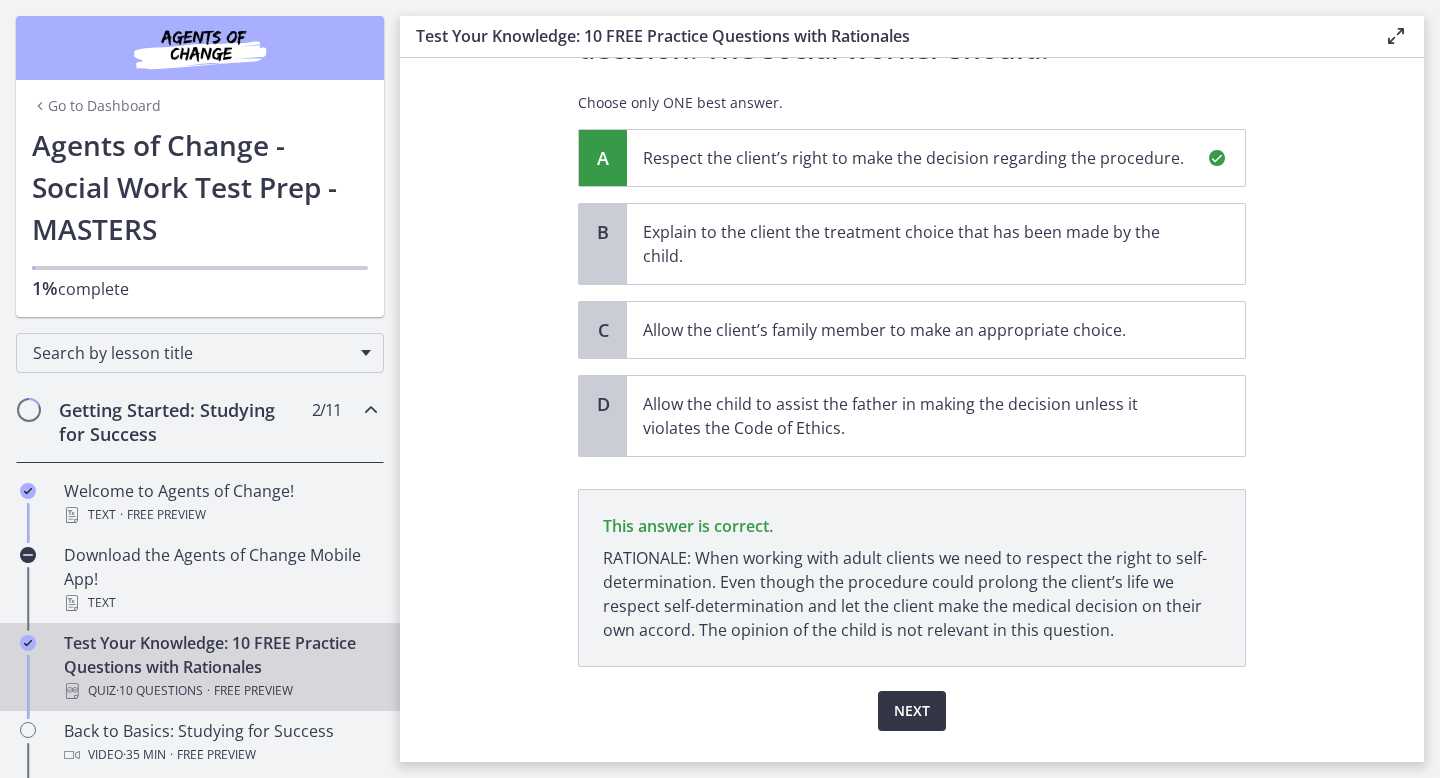 scroll, scrollTop: 396, scrollLeft: 0, axis: vertical 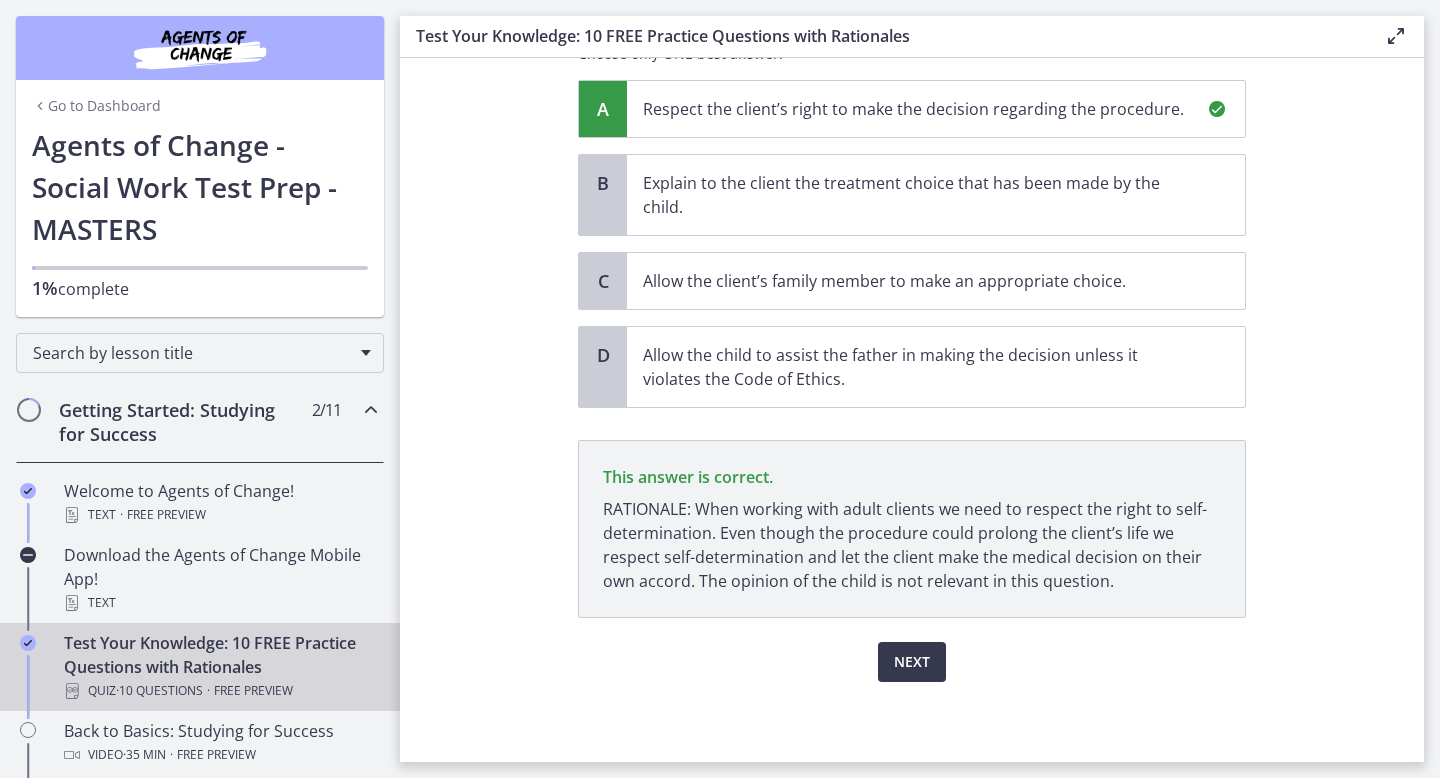 click on "Question   10   of   10
A nursing home social worker is assessing a client who is oriented and alert. The client has terminal [MEDICAL_DATA]. The client declines a [MEDICAL_DATA] that most likely will prolong his life. An adult child tries to persuade the social worker to change the client’s mind about the decision. The social worker should:
Choose only ONE best answer.
A
Respect the client’s right to make the decision regarding the procedure.
B
Explain to the client the treatment choice that has been made by the child.
C
Allow the client’s family member to make an appropriate choice.
D" 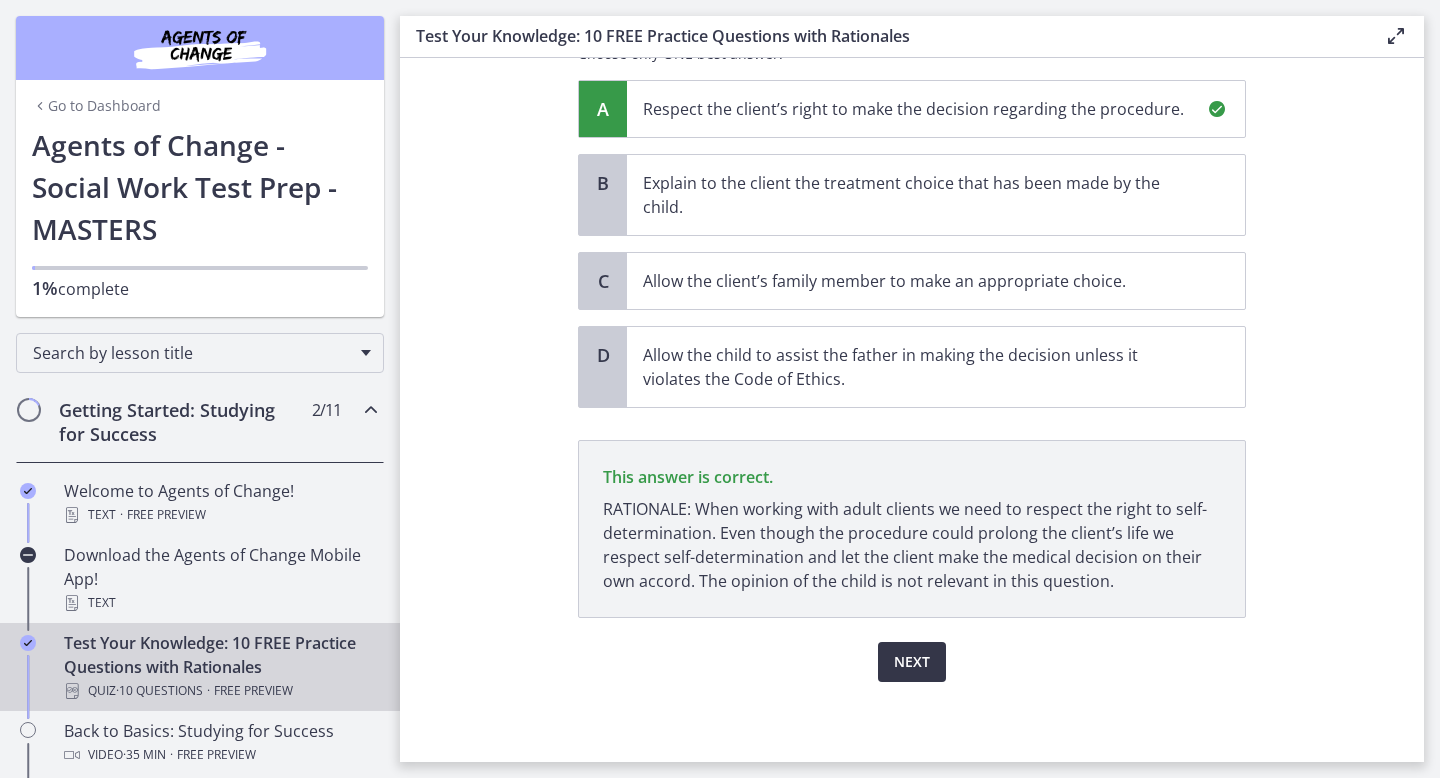 click on "Next" at bounding box center (912, 662) 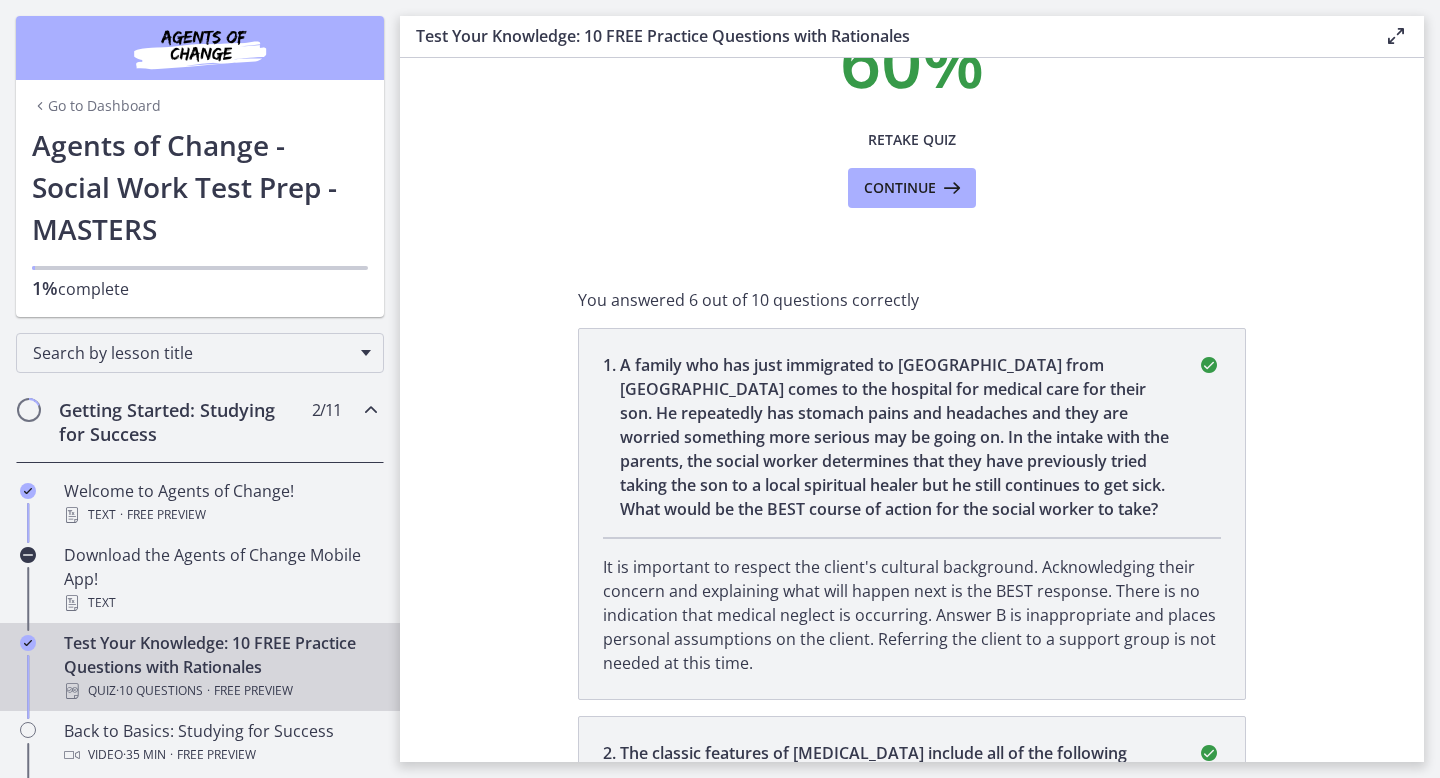 scroll, scrollTop: 198, scrollLeft: 0, axis: vertical 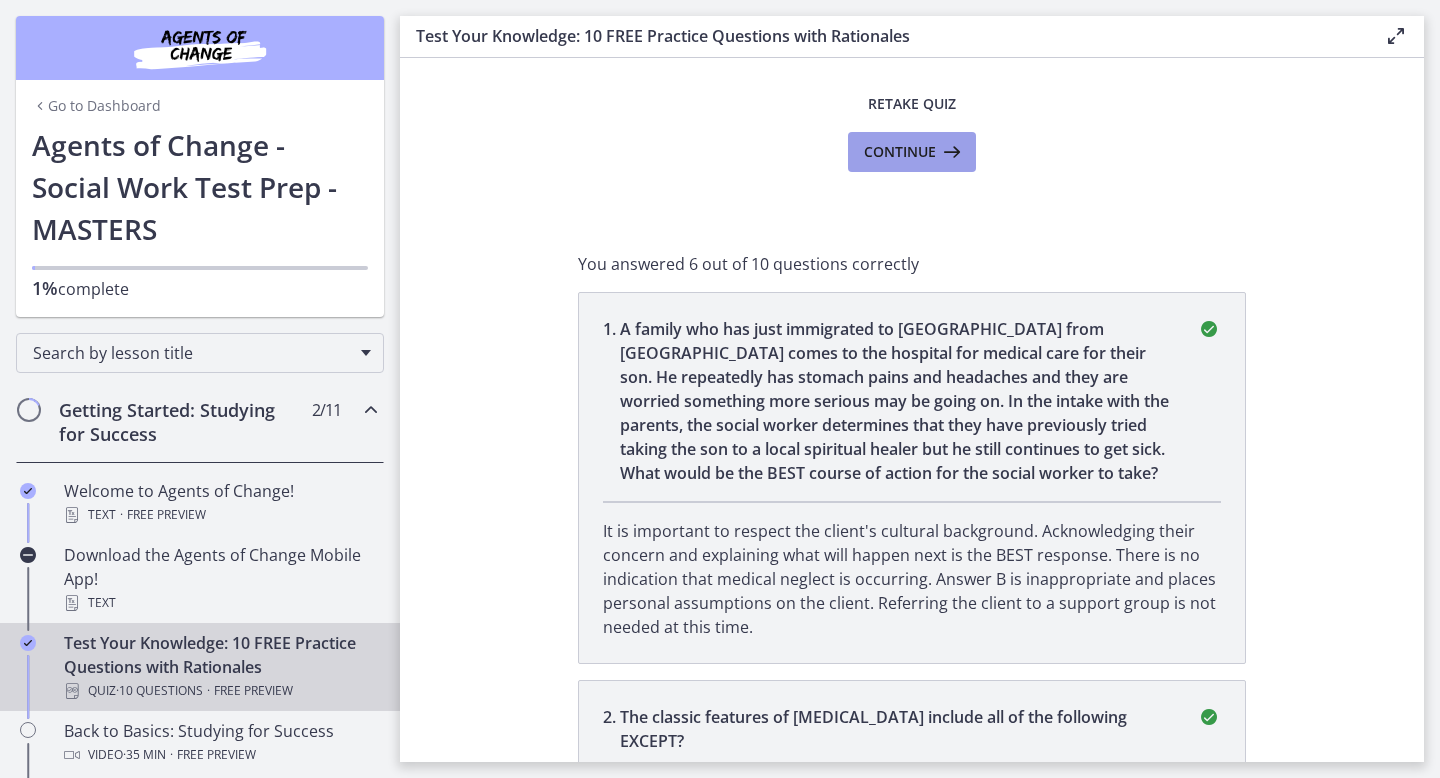 click on "Continue" at bounding box center [900, 152] 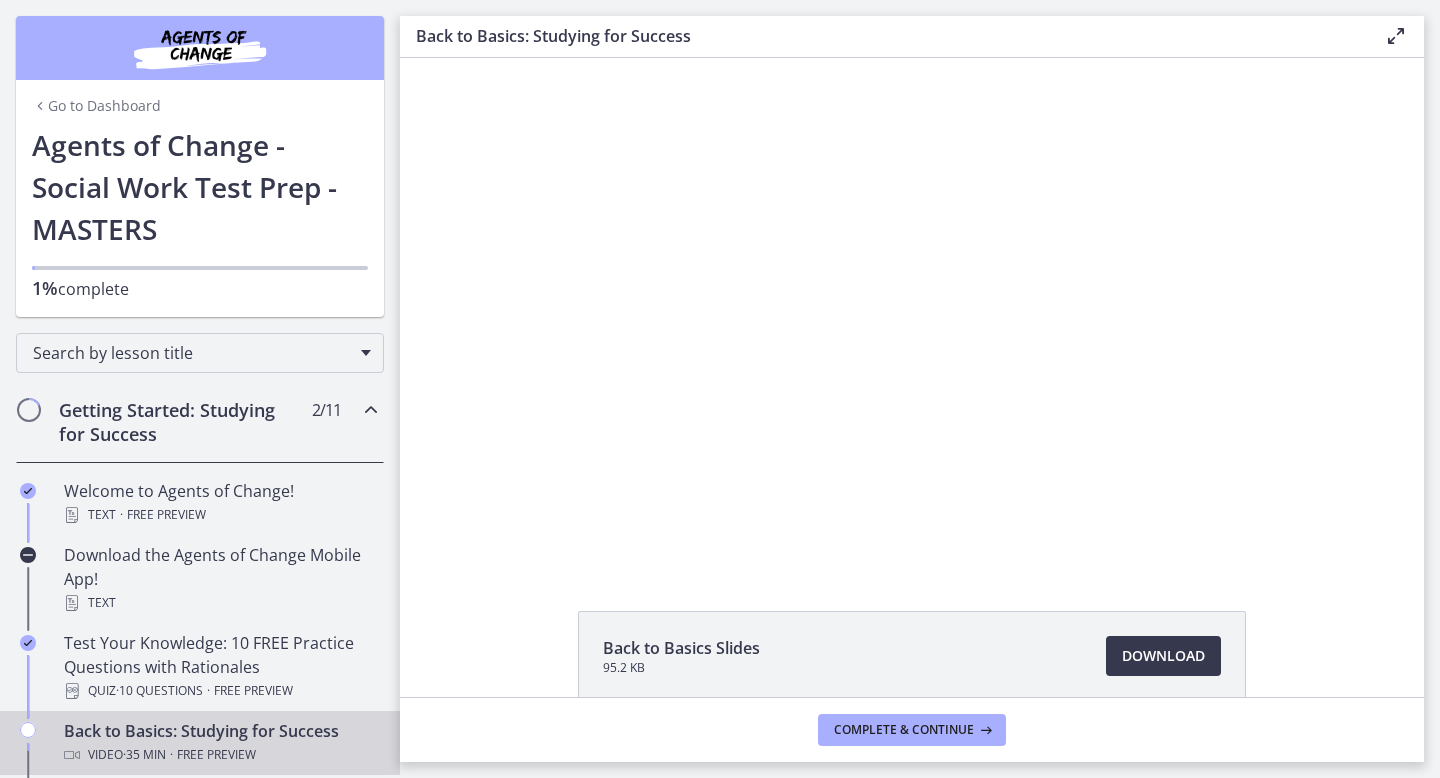 scroll, scrollTop: 0, scrollLeft: 0, axis: both 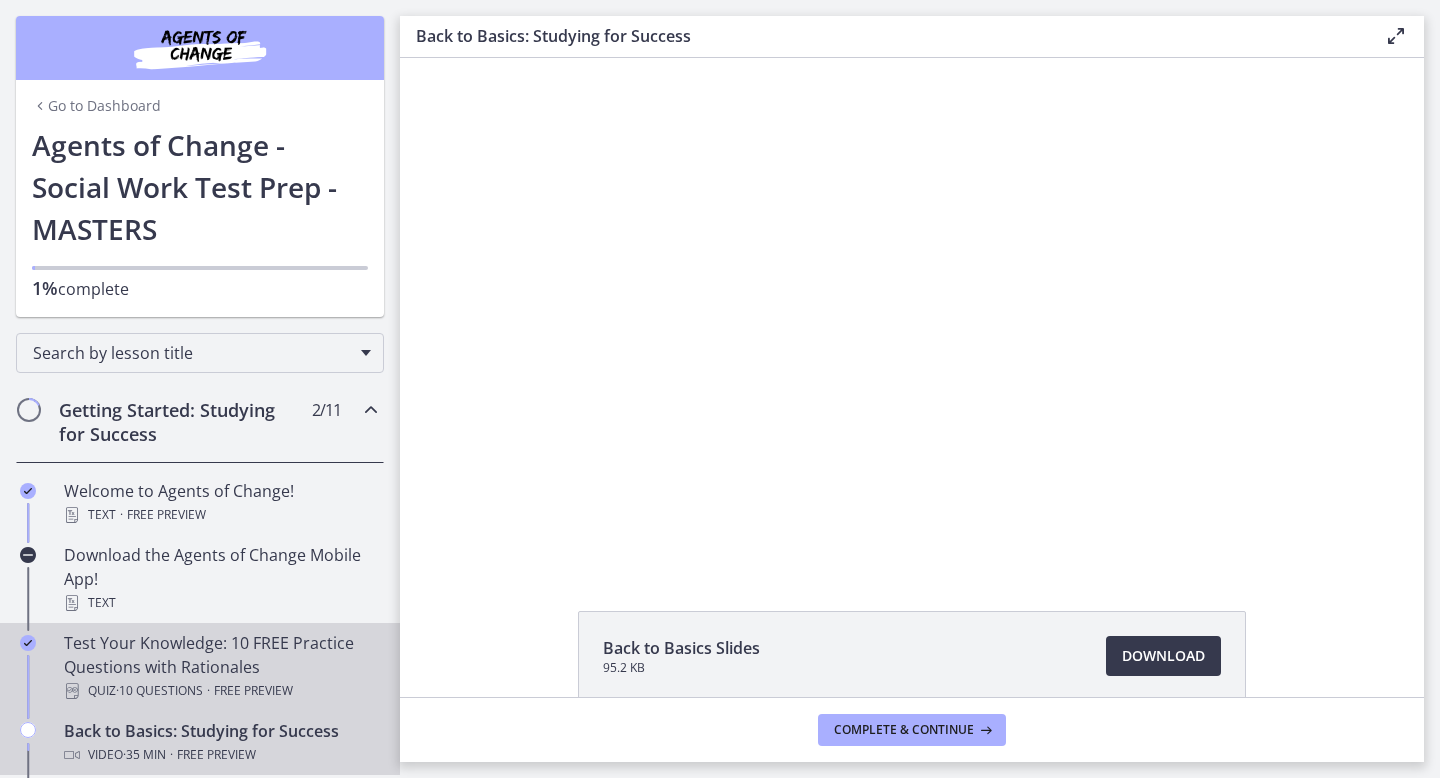 click on "Test Your Knowledge: 10 FREE Practice Questions with Rationales
Quiz
·  10 Questions
·
Free preview" at bounding box center [220, 667] 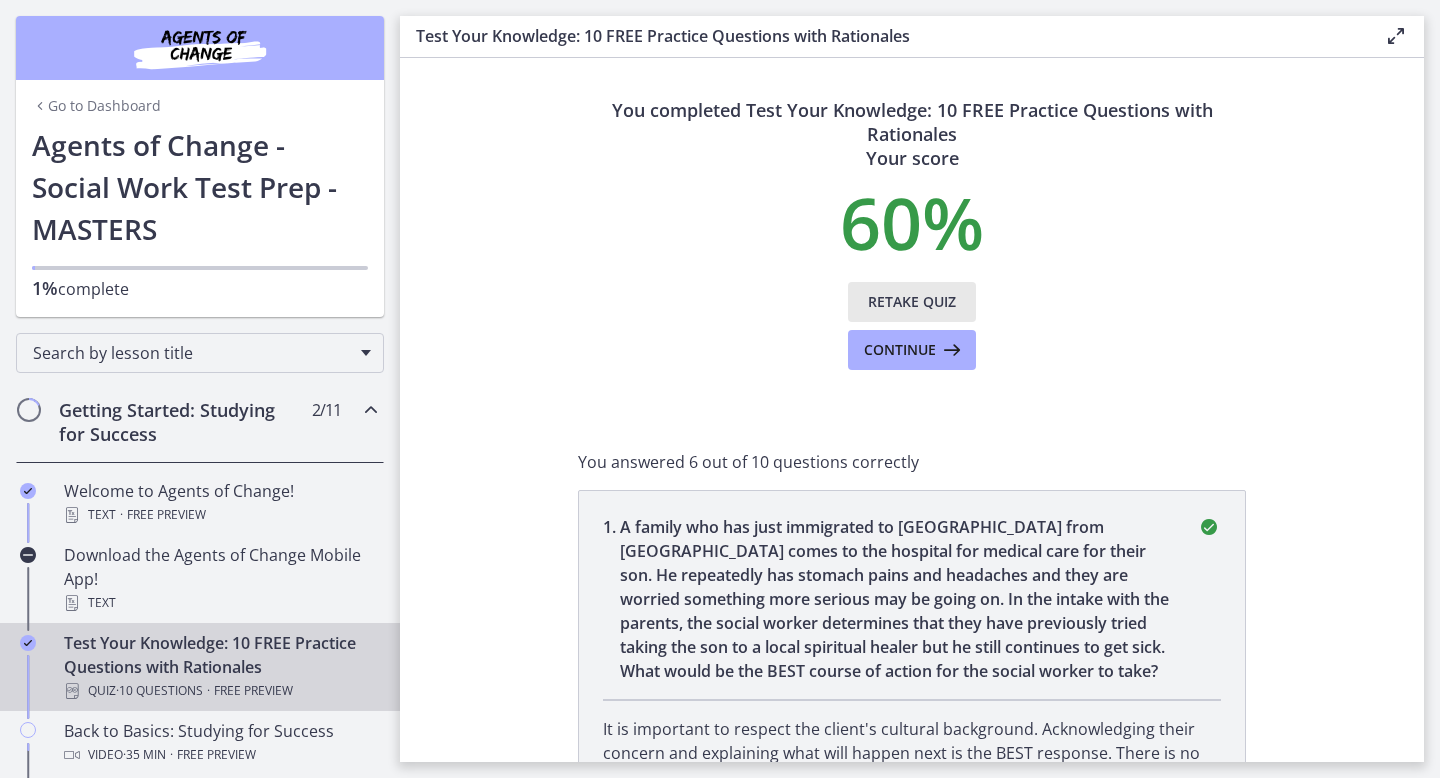 click on "Retake Quiz" at bounding box center (912, 302) 